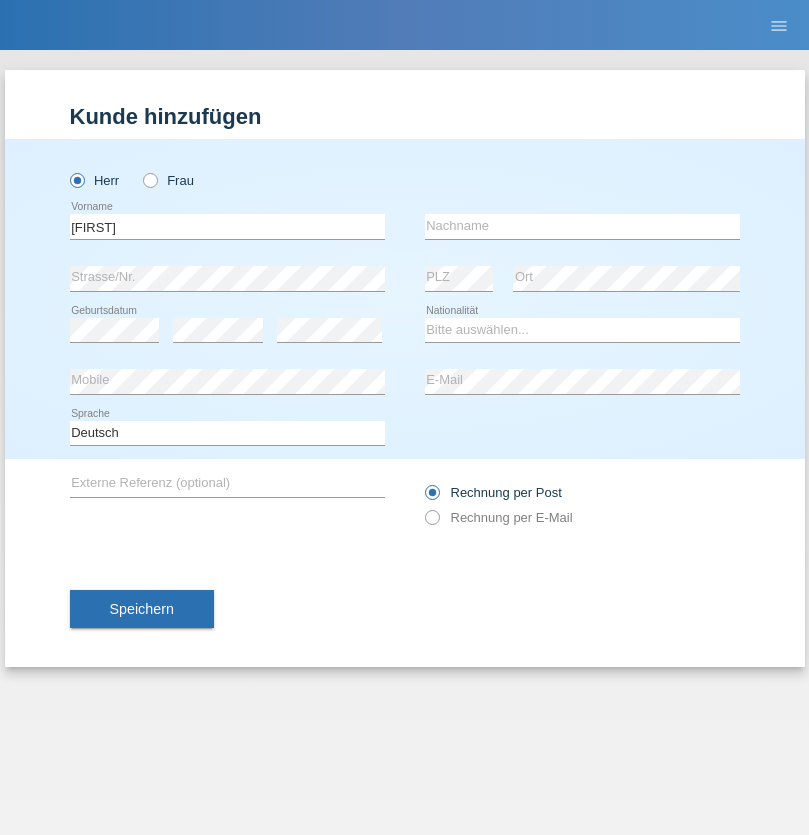 scroll, scrollTop: 0, scrollLeft: 0, axis: both 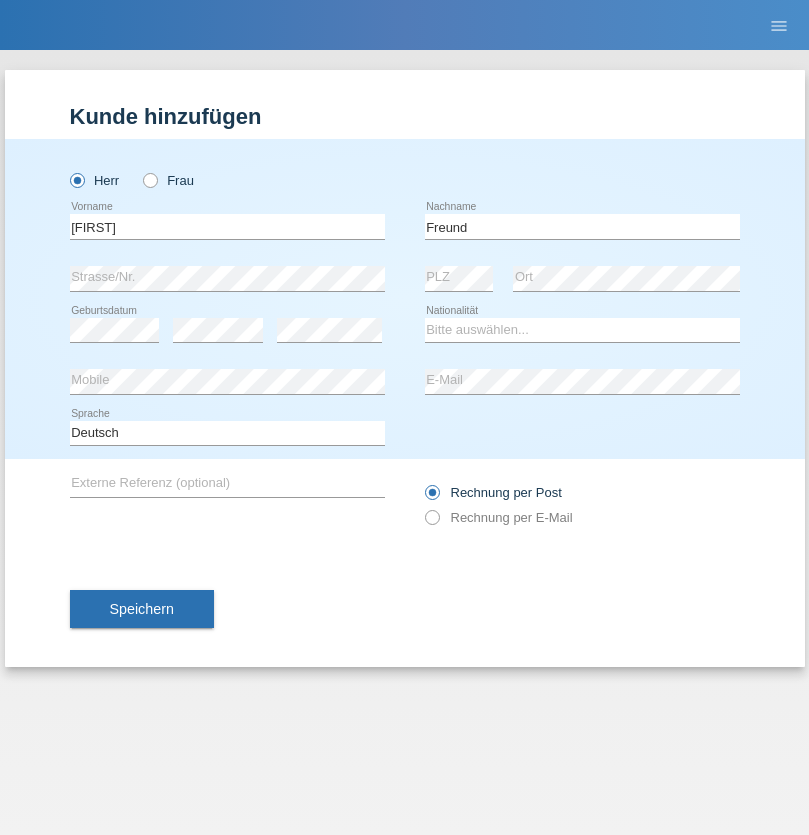 type on "Freund" 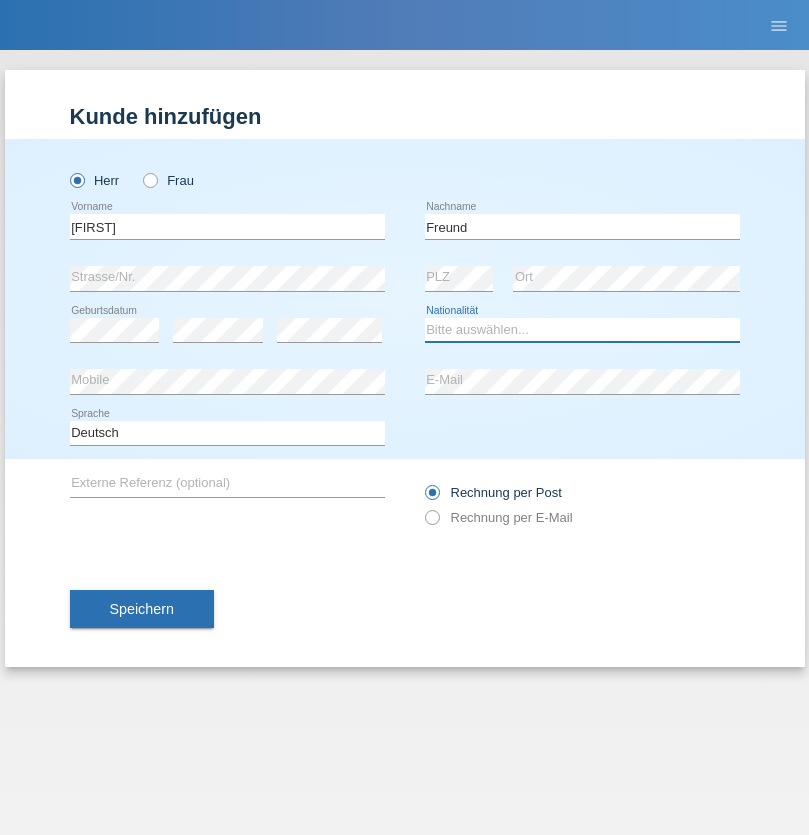 select on "CH" 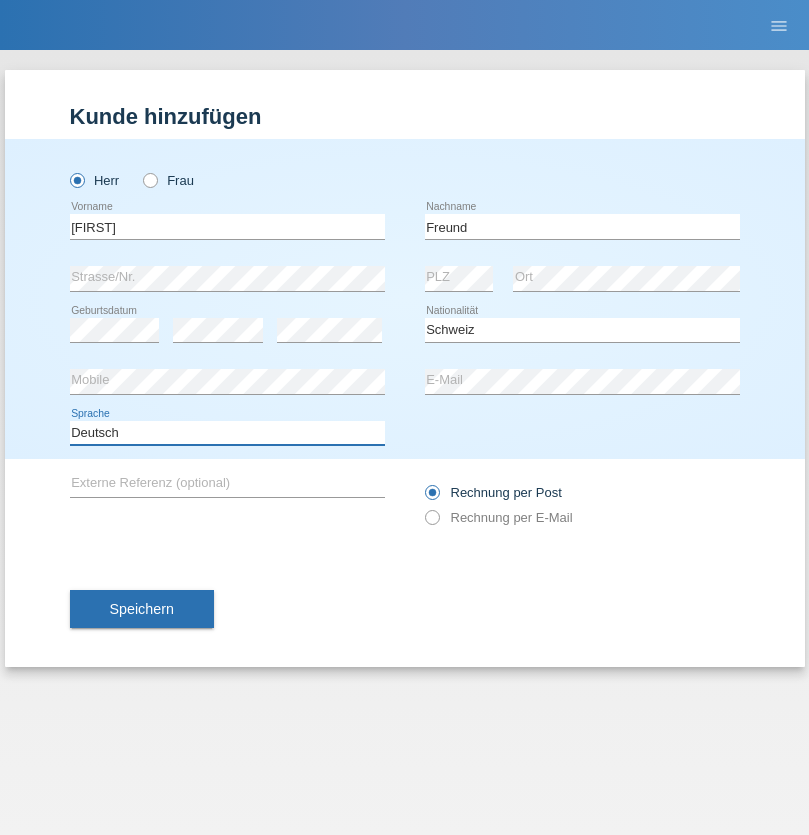 select on "en" 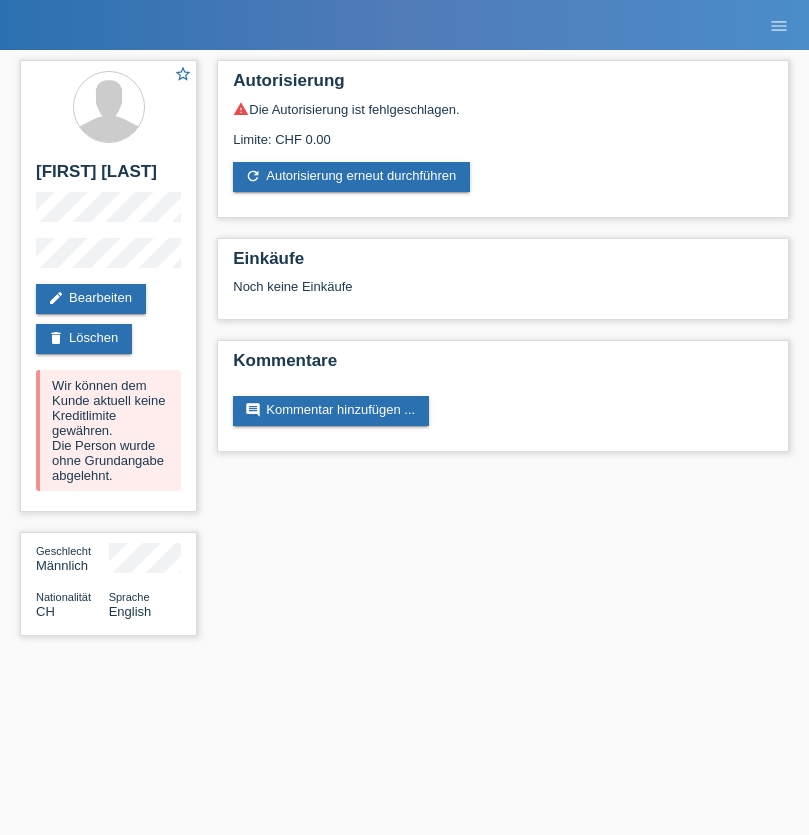 scroll, scrollTop: 0, scrollLeft: 0, axis: both 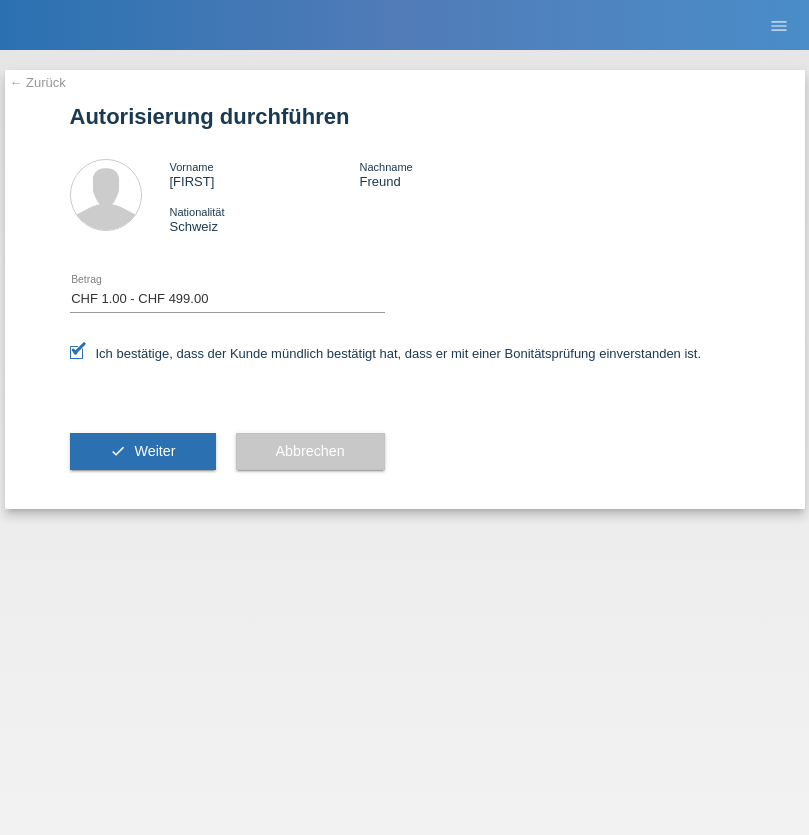select on "1" 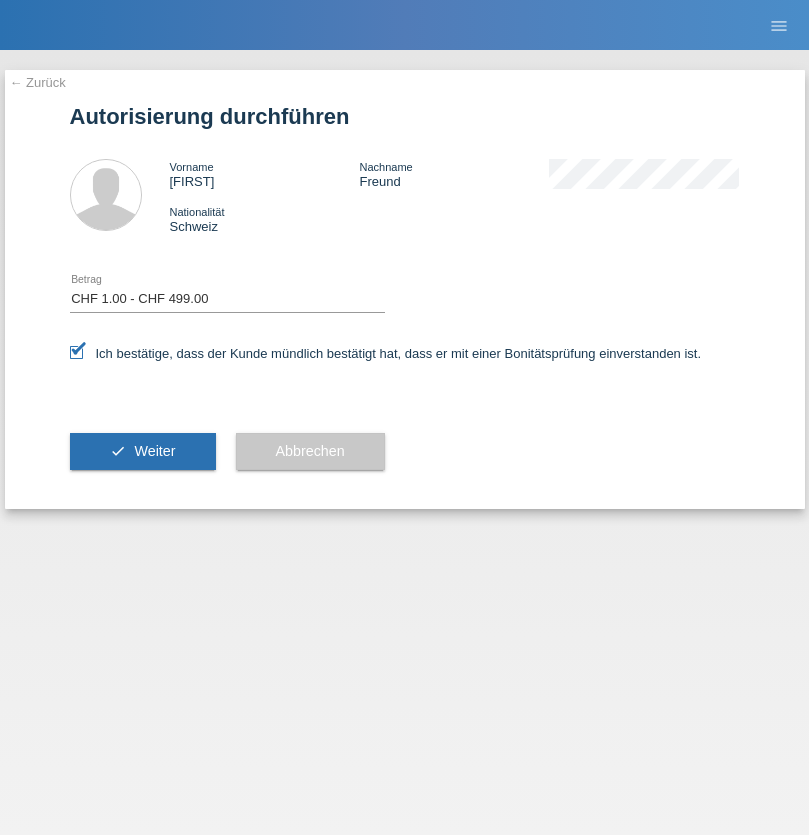 scroll, scrollTop: 0, scrollLeft: 0, axis: both 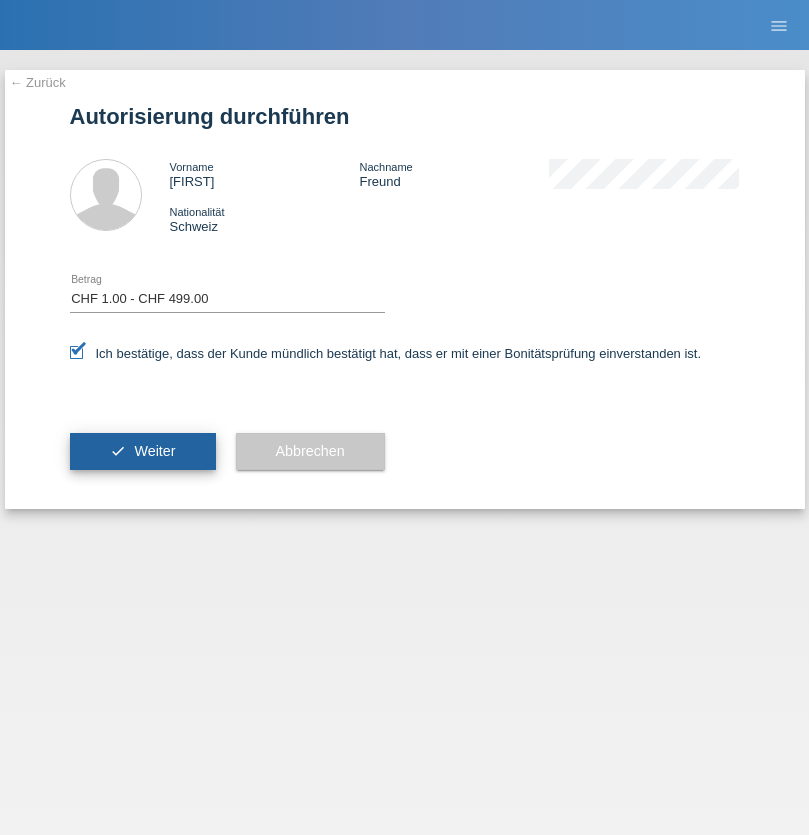 click on "Weiter" at bounding box center [154, 451] 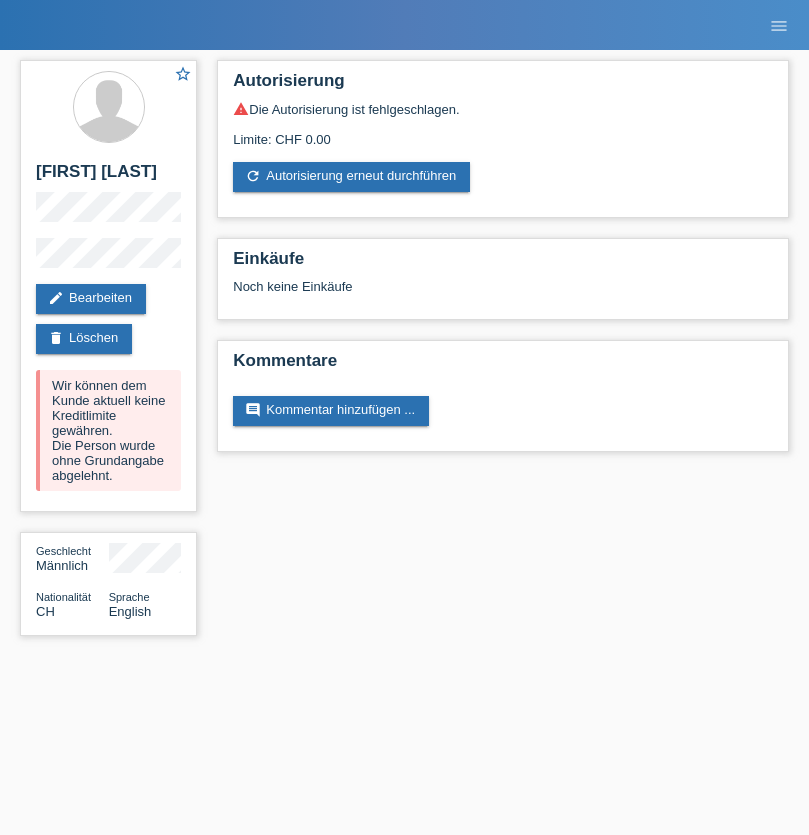 scroll, scrollTop: 0, scrollLeft: 0, axis: both 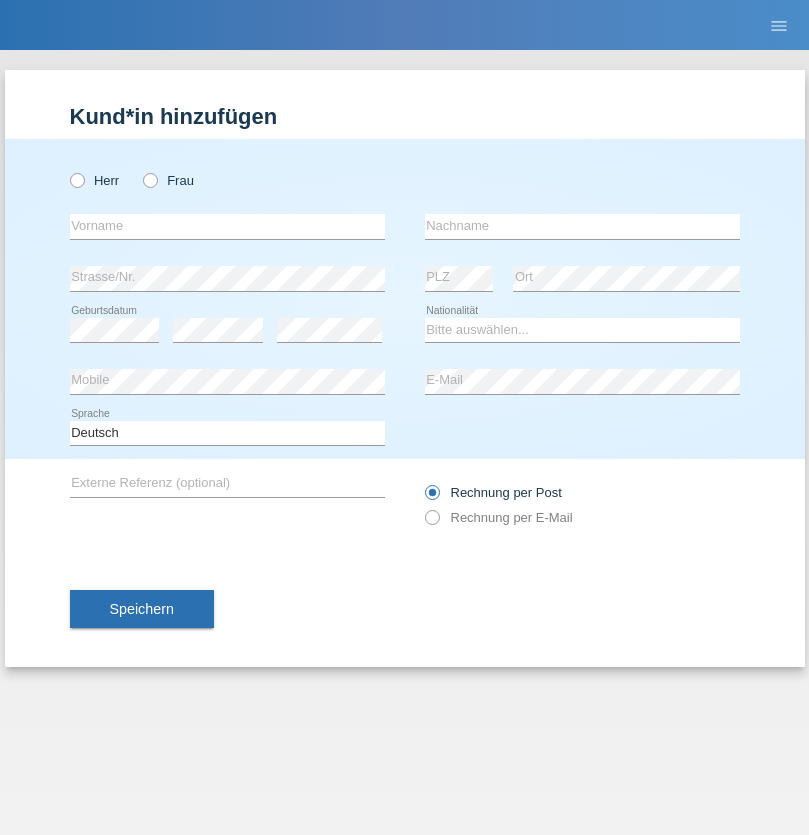 radio on "true" 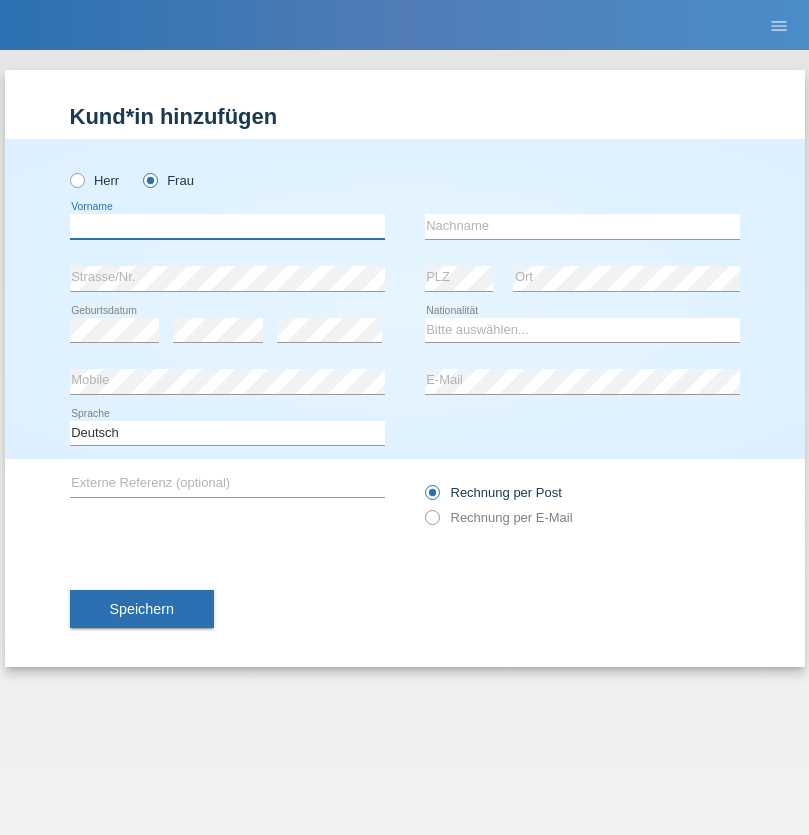 click at bounding box center (227, 226) 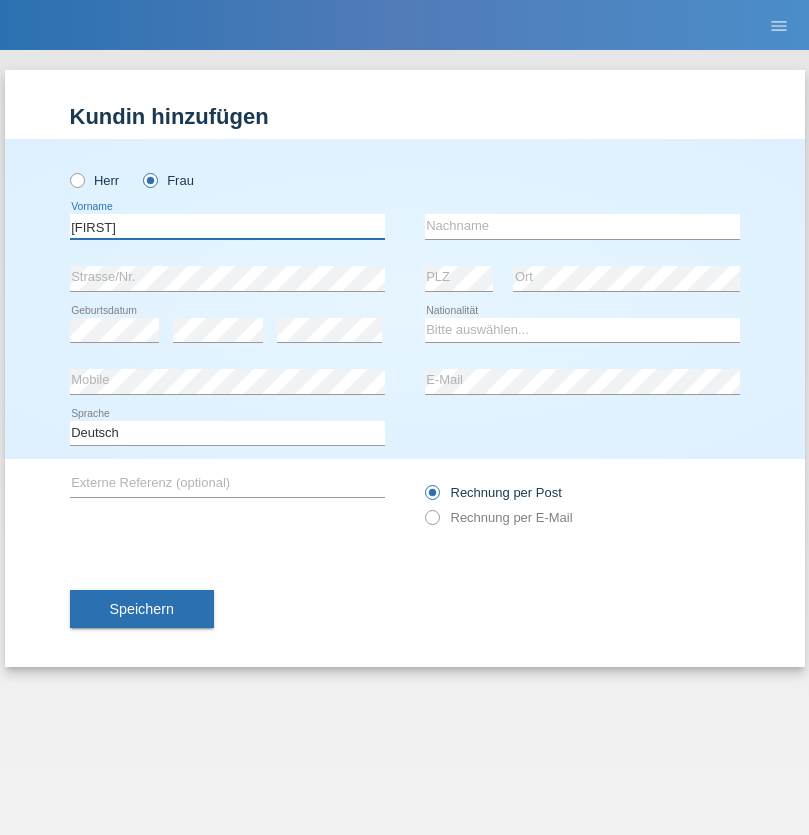 type on "[FIRST]" 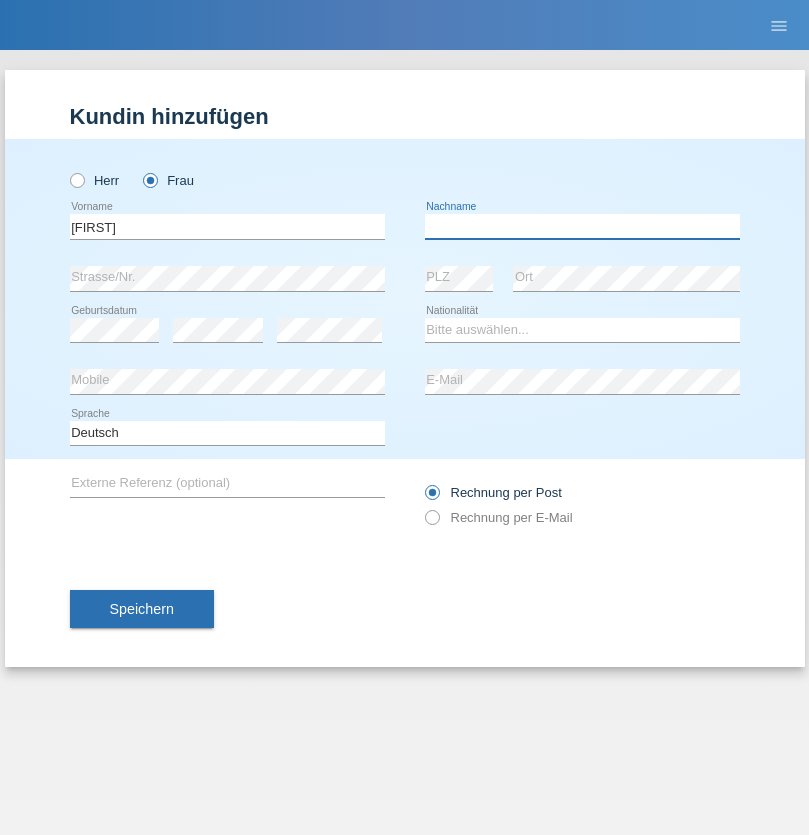 click at bounding box center (582, 226) 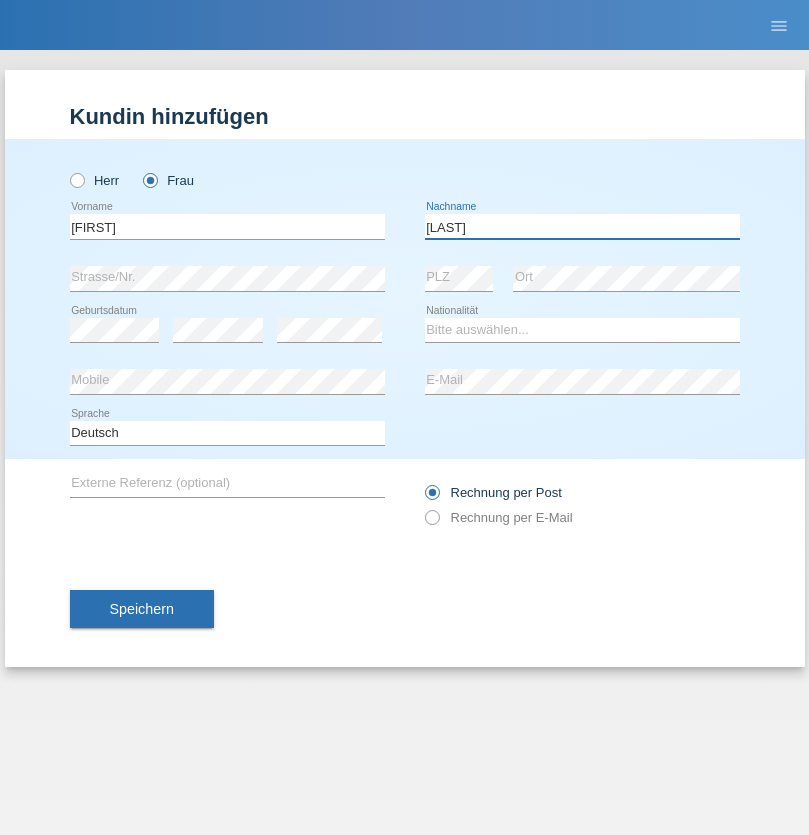 type on "[LAST]" 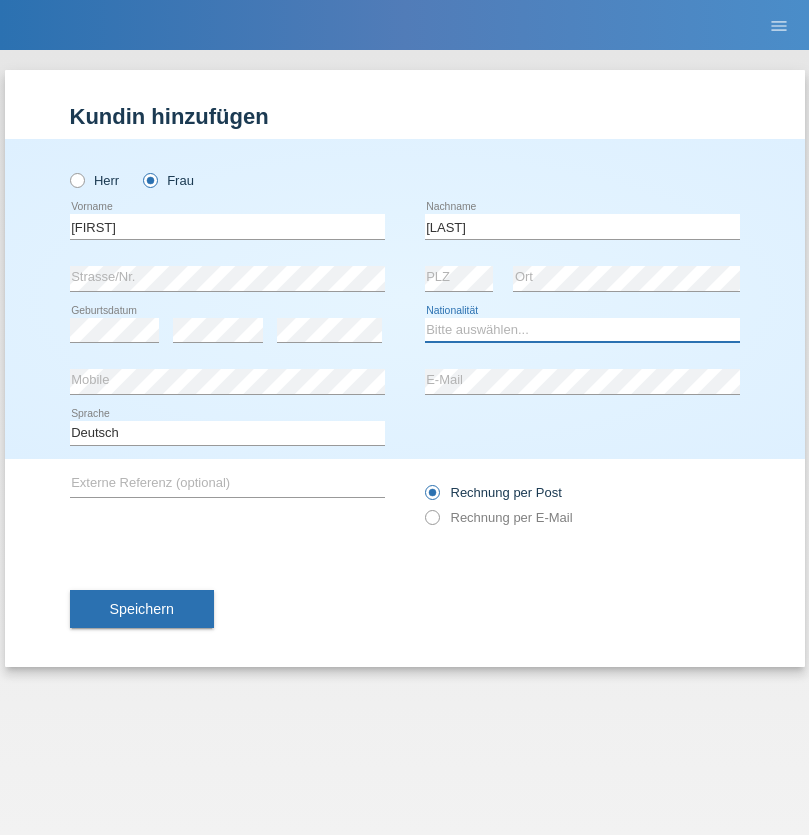 select on "IT" 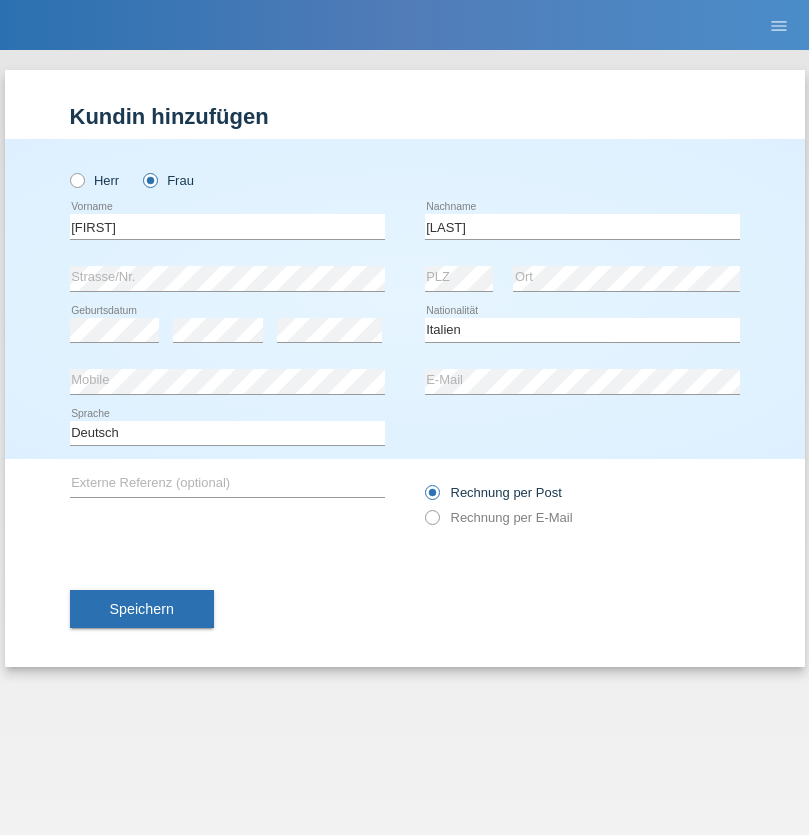 select on "C" 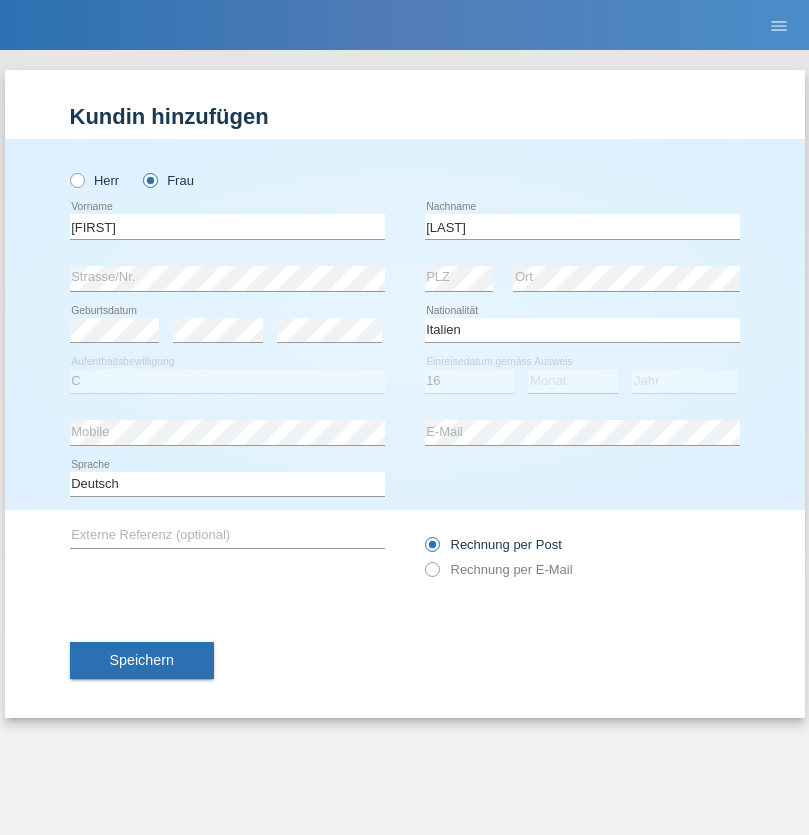 select on "11" 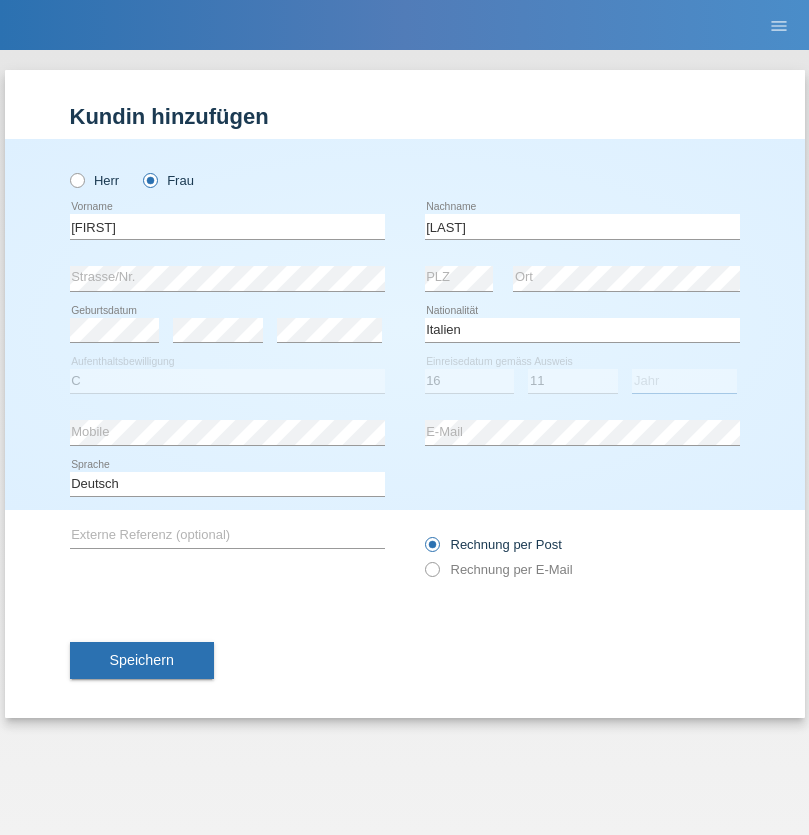 select on "1968" 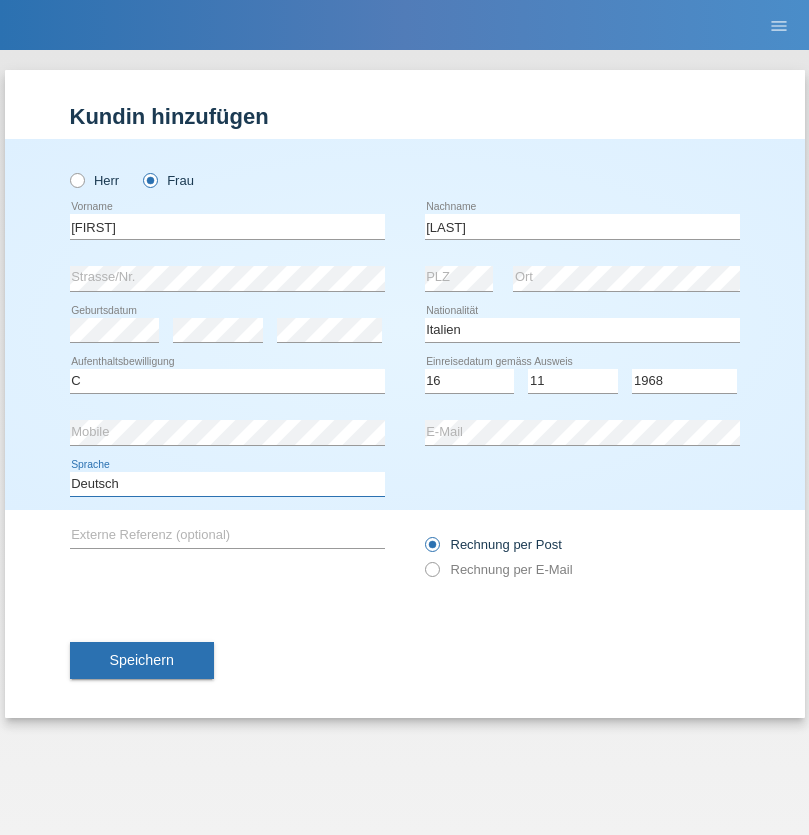 select on "en" 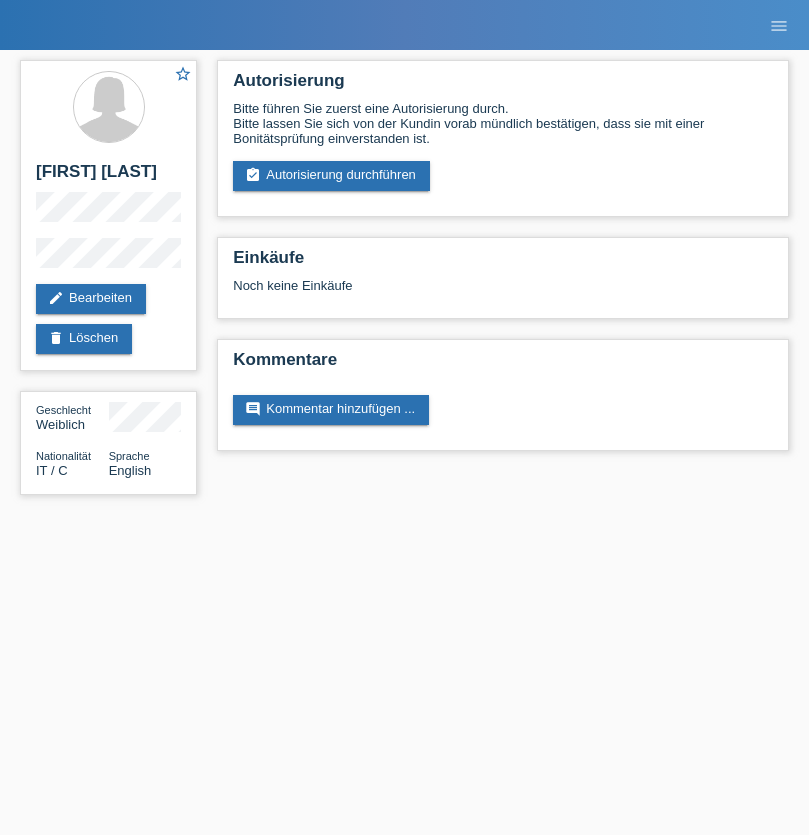scroll, scrollTop: 0, scrollLeft: 0, axis: both 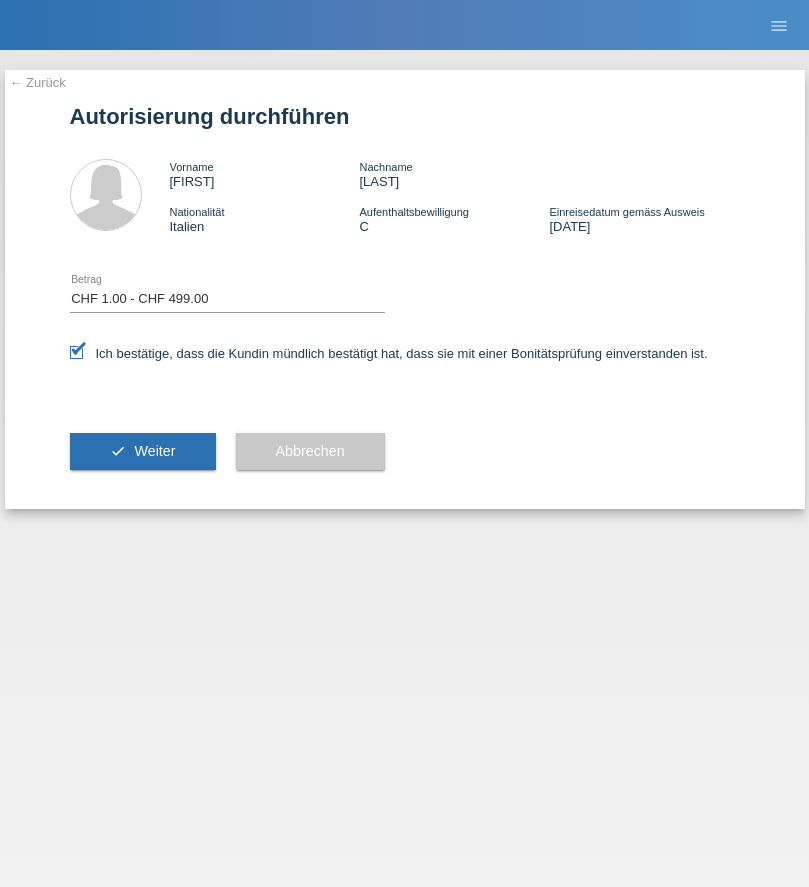 select on "1" 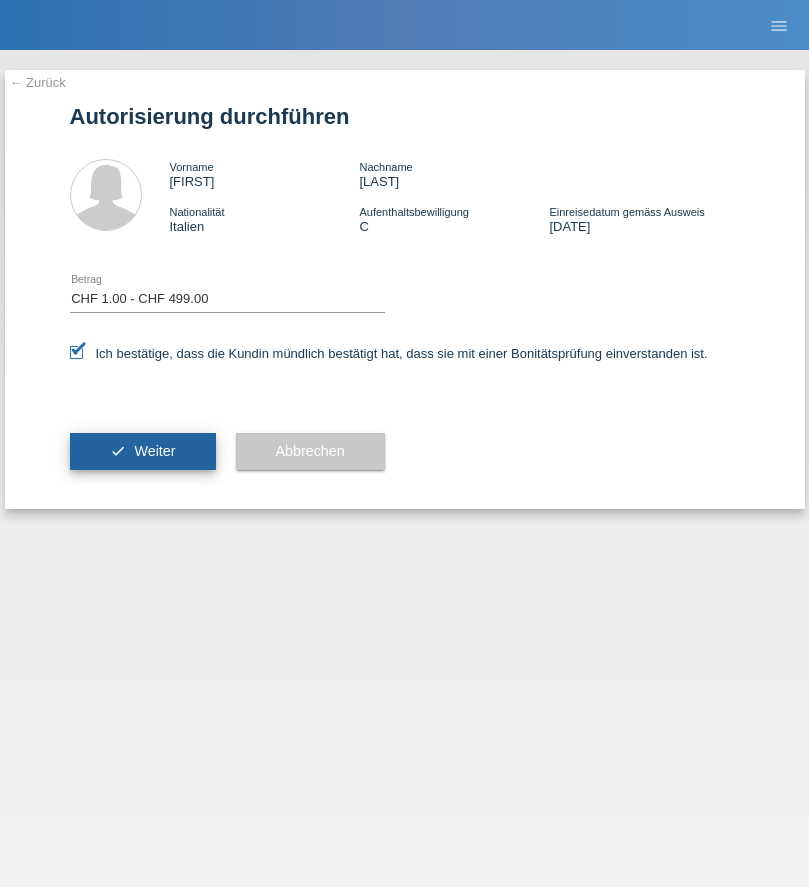 click on "Weiter" at bounding box center [154, 451] 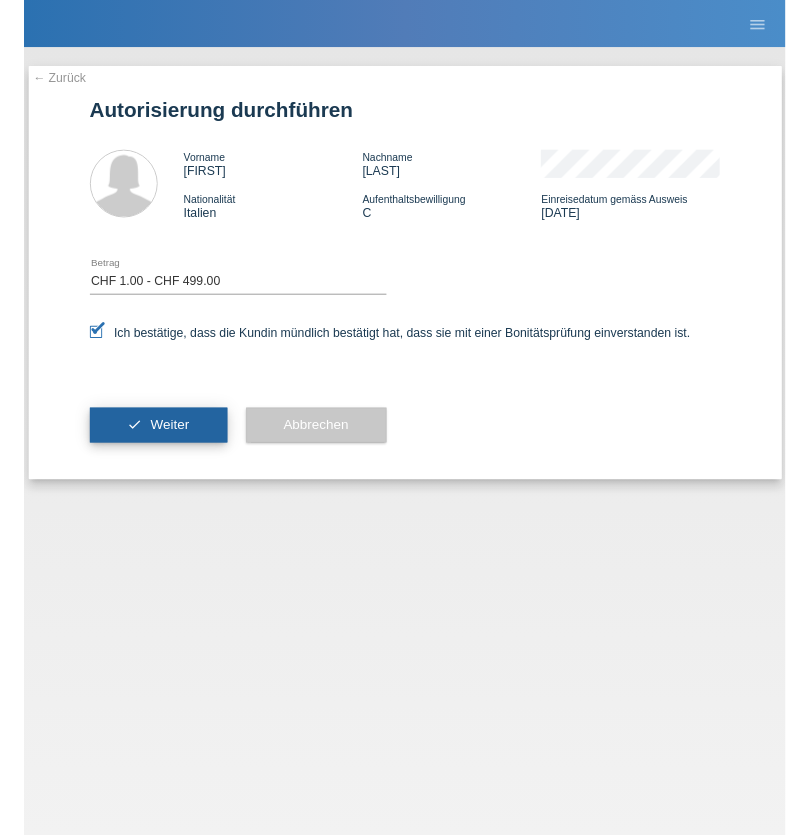 scroll, scrollTop: 0, scrollLeft: 0, axis: both 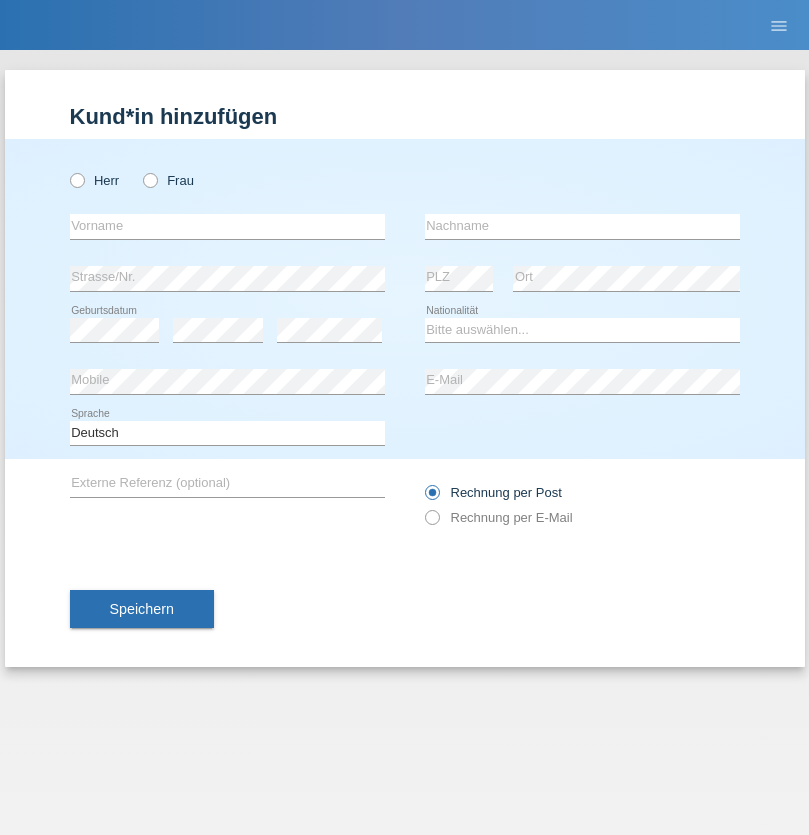 radio on "true" 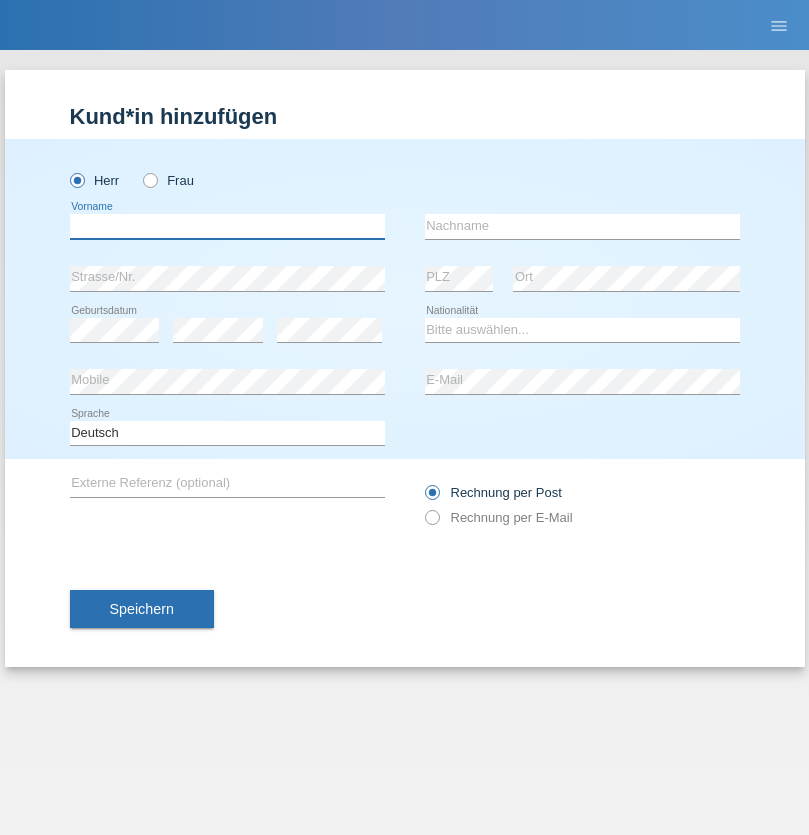 click at bounding box center (227, 226) 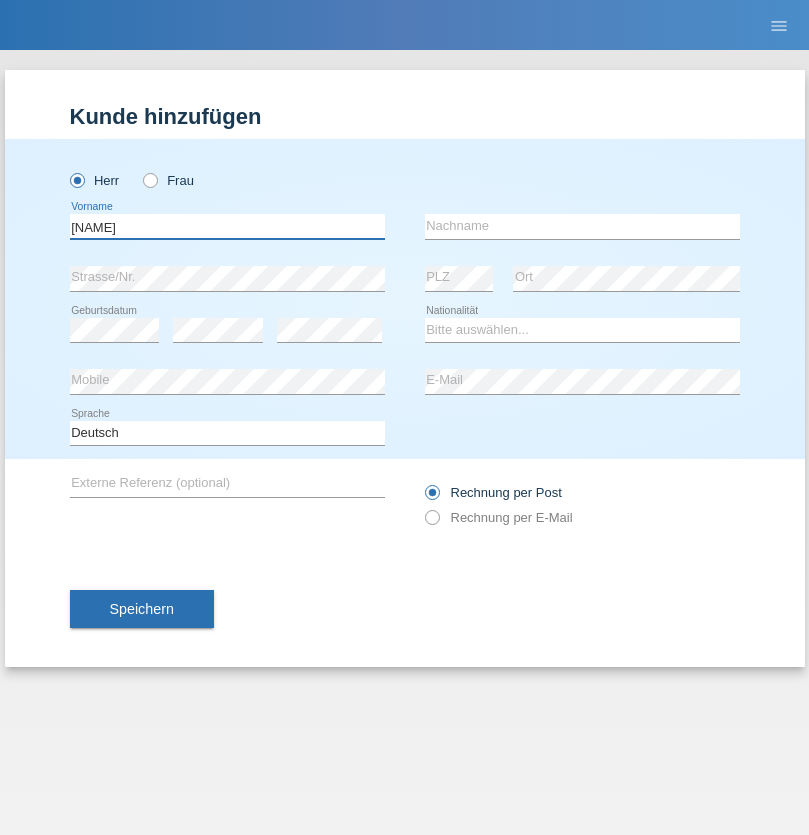 type on "Ivan" 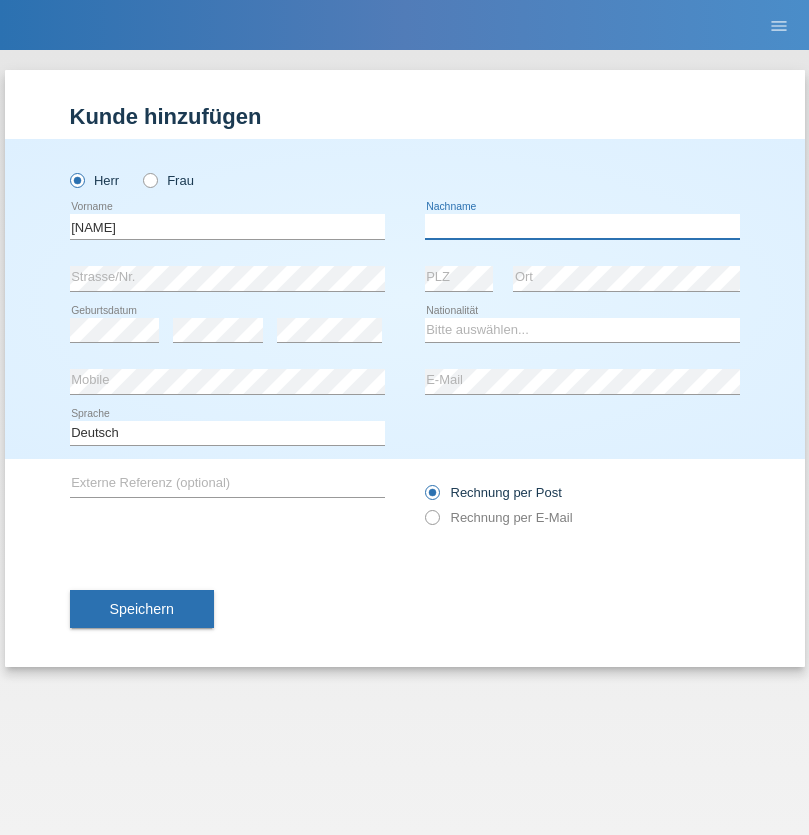 click at bounding box center (582, 226) 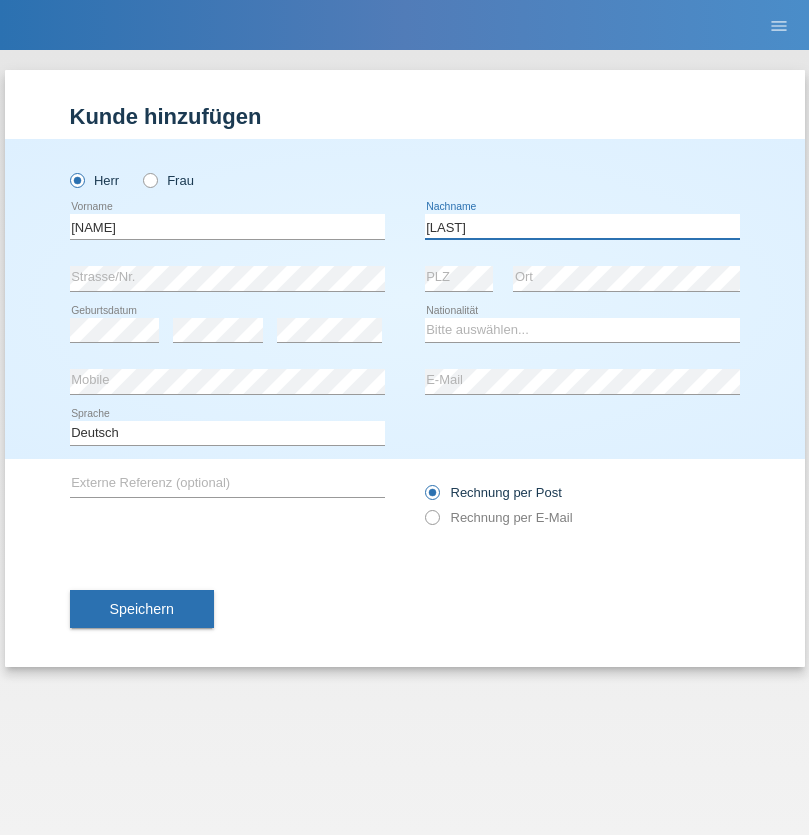 type on "Stajic" 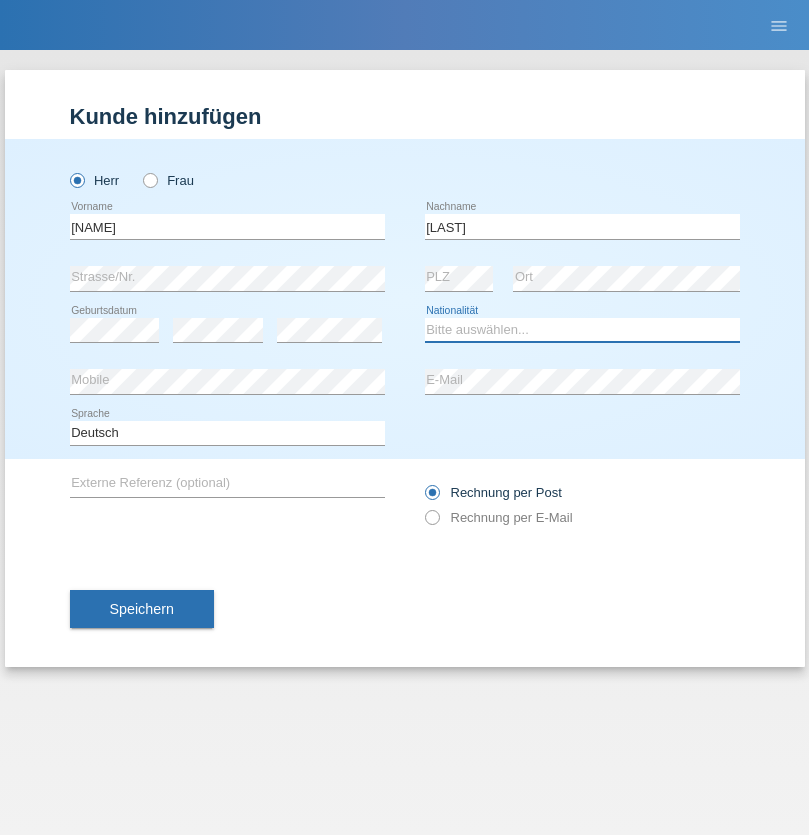 select on "RS" 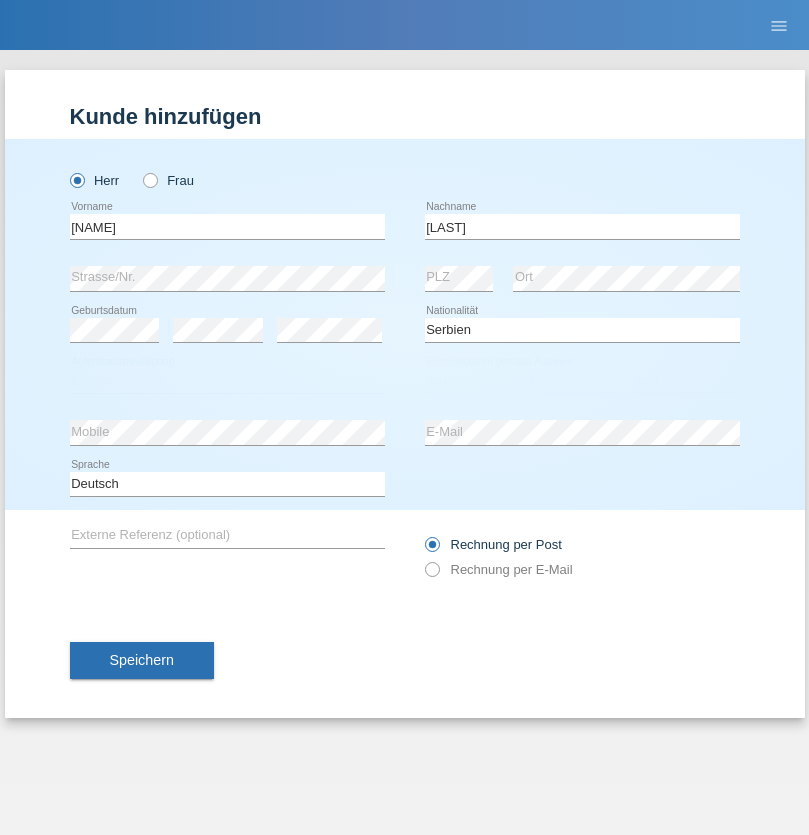select on "C" 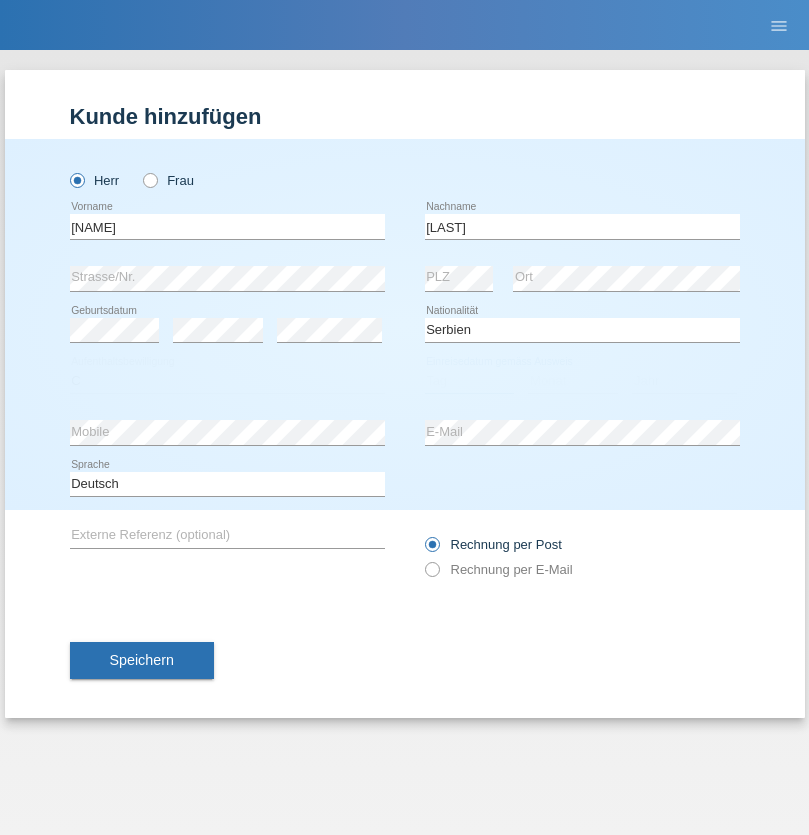 select on "08" 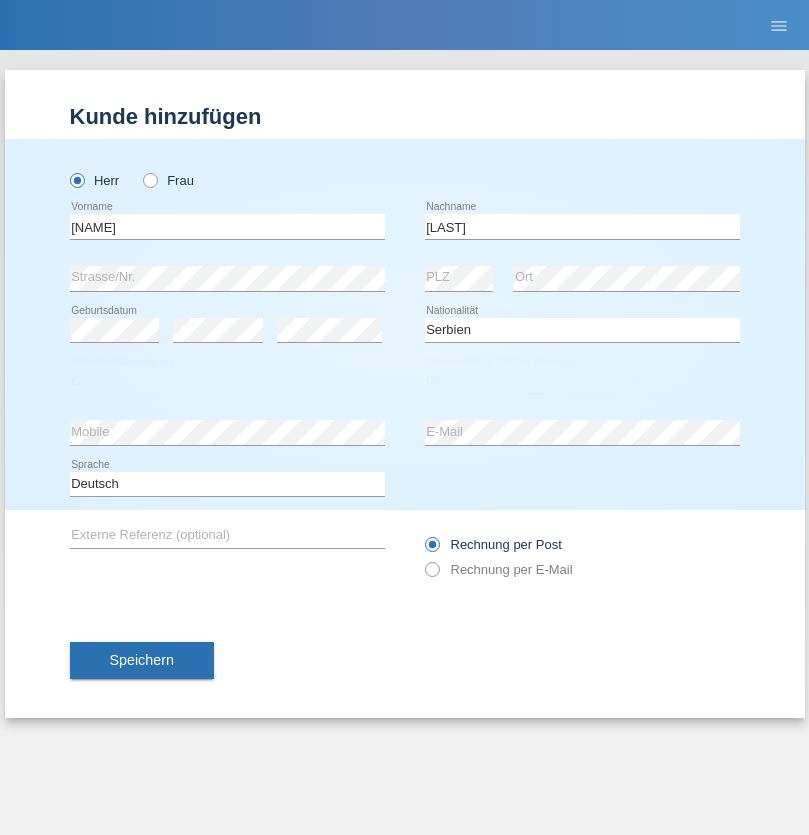 select on "08" 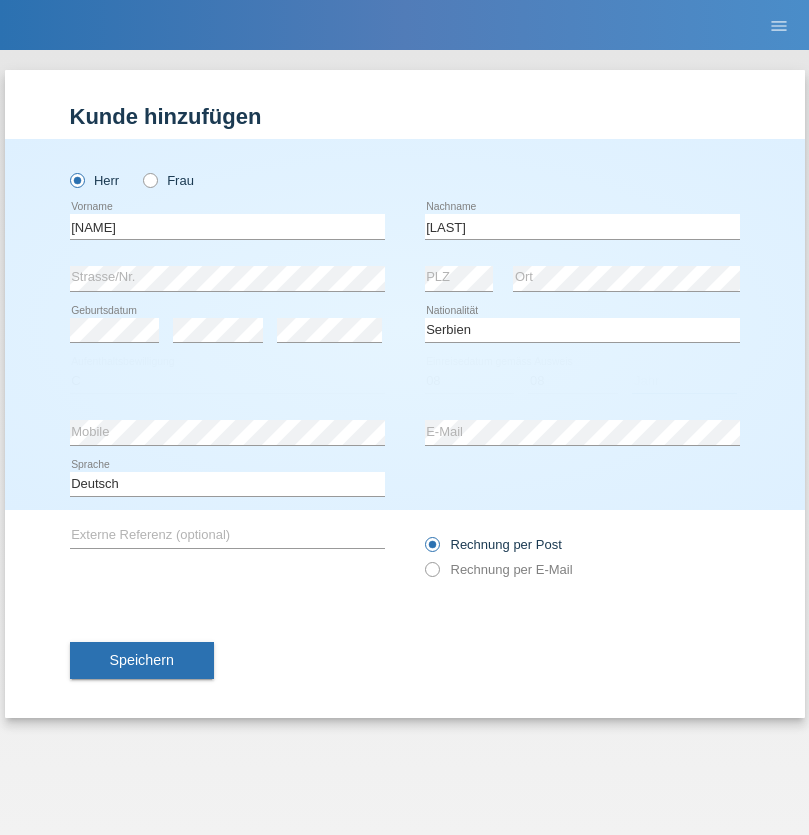 select on "2017" 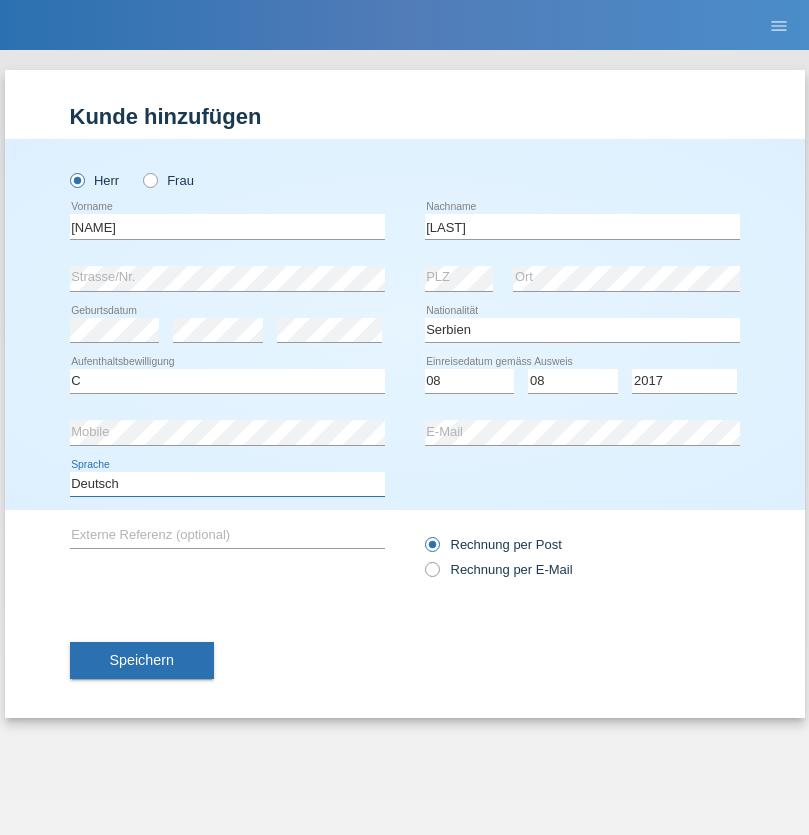 select on "en" 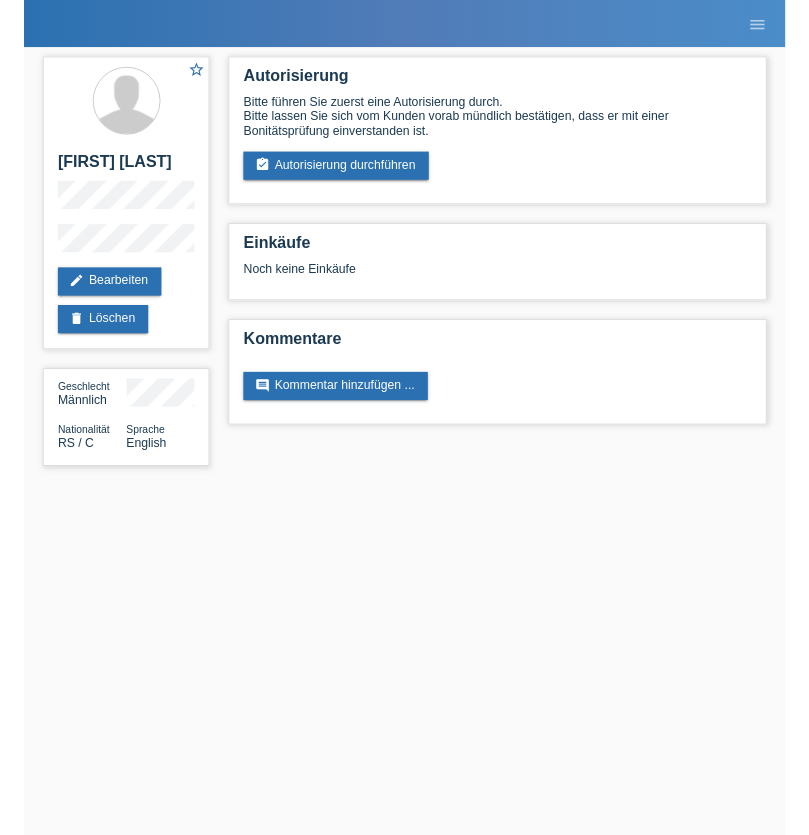 scroll, scrollTop: 0, scrollLeft: 0, axis: both 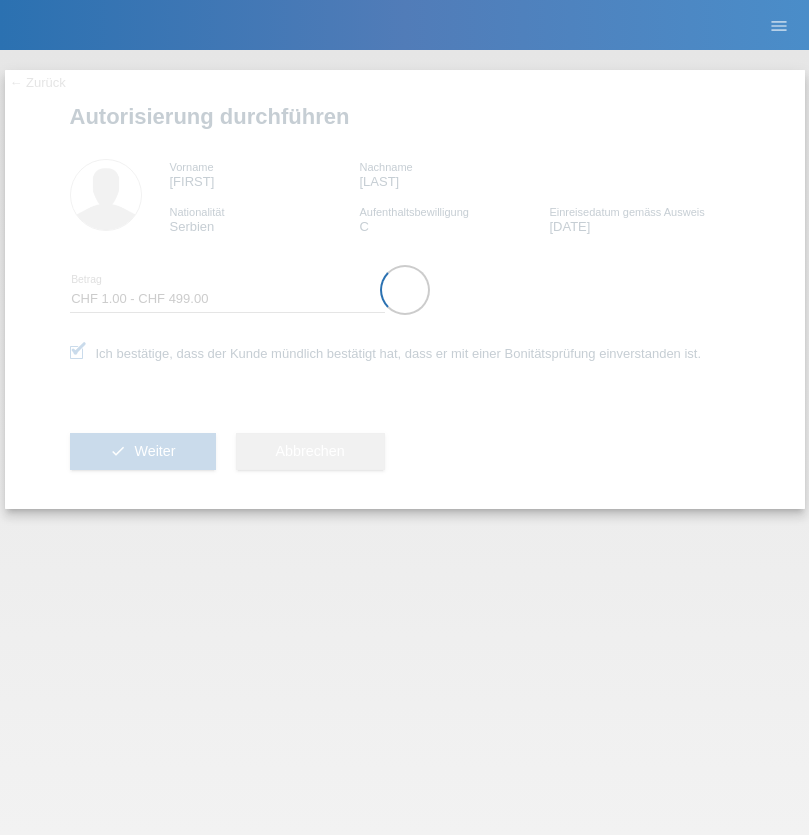select on "1" 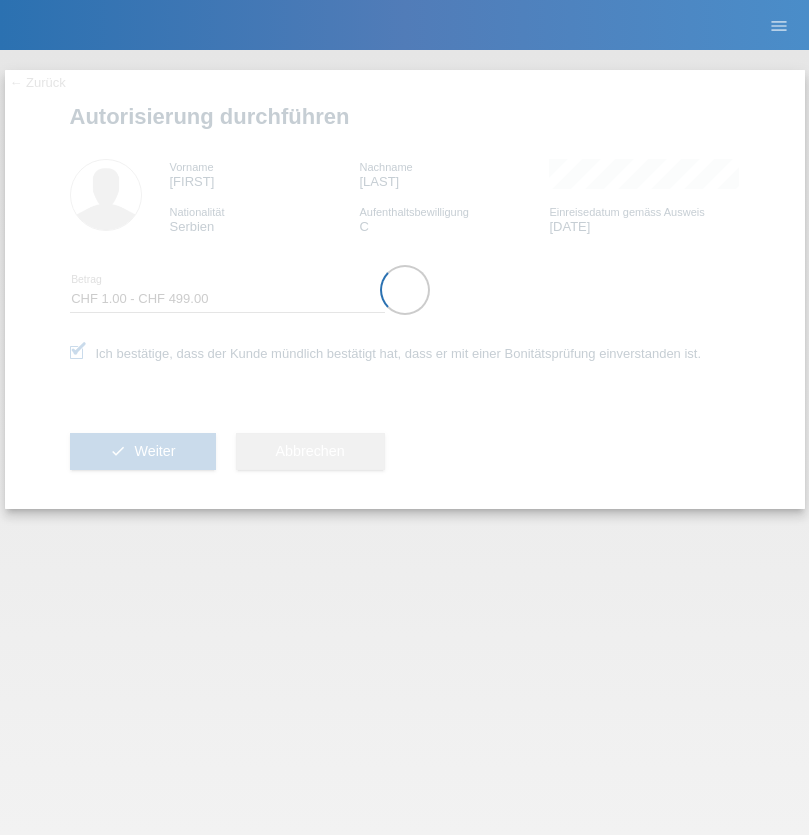 scroll, scrollTop: 0, scrollLeft: 0, axis: both 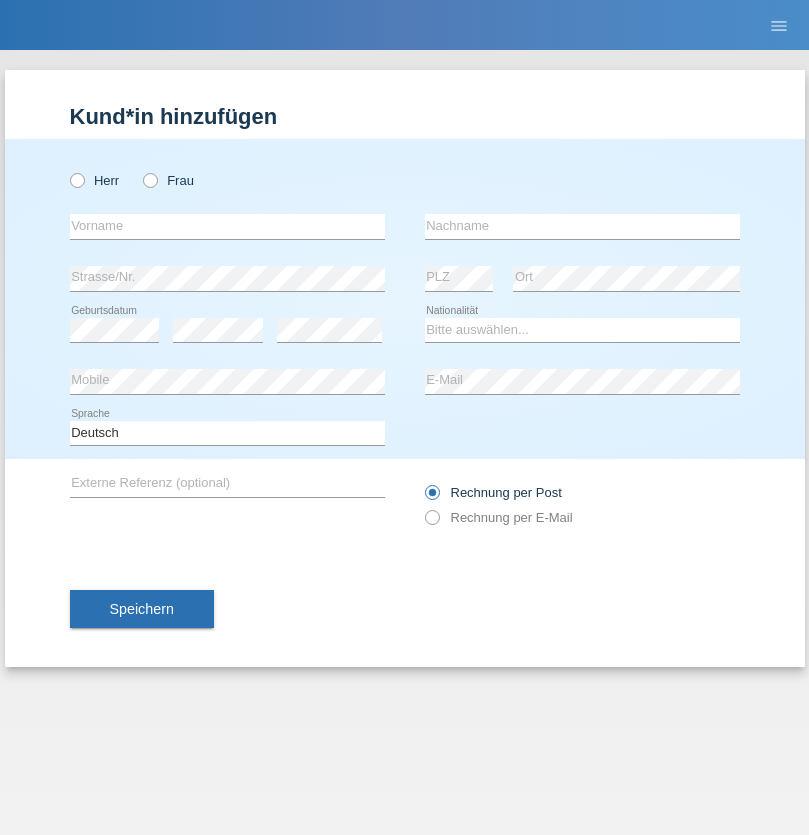radio on "true" 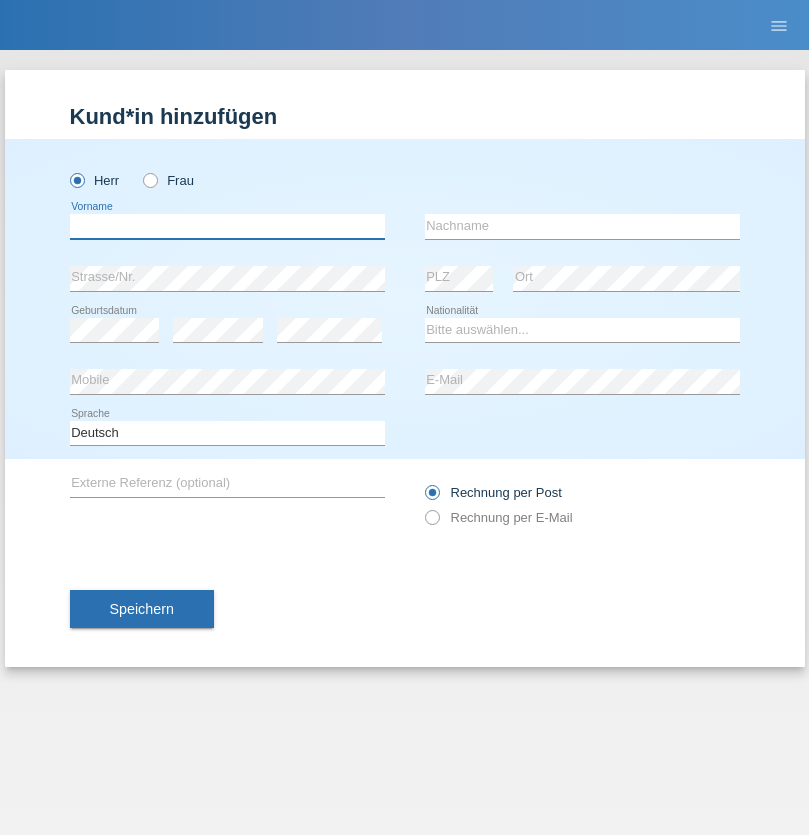 click at bounding box center (227, 226) 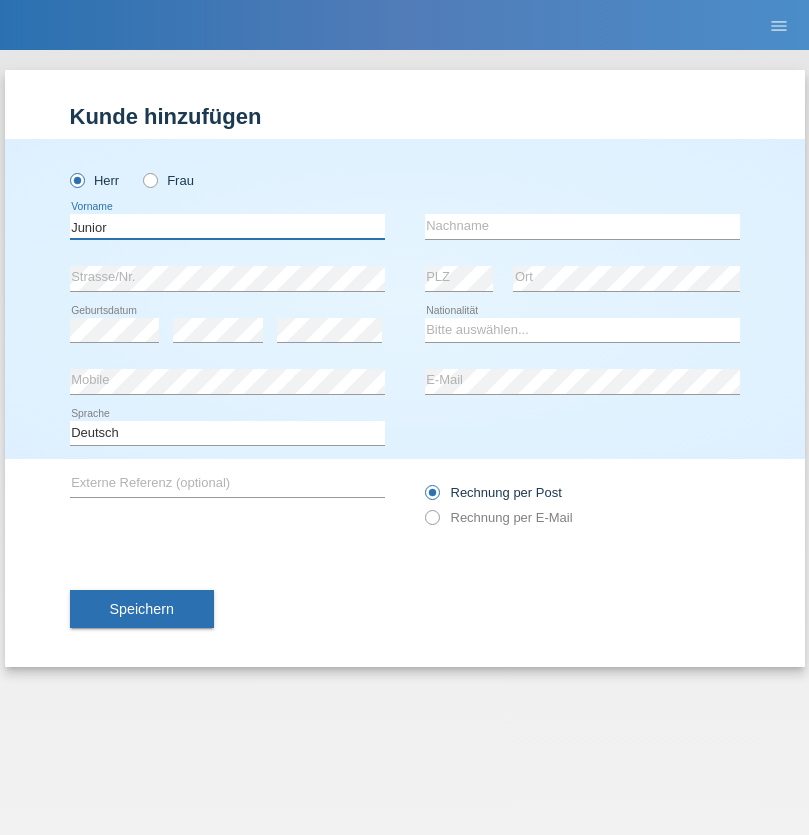 type on "Junior" 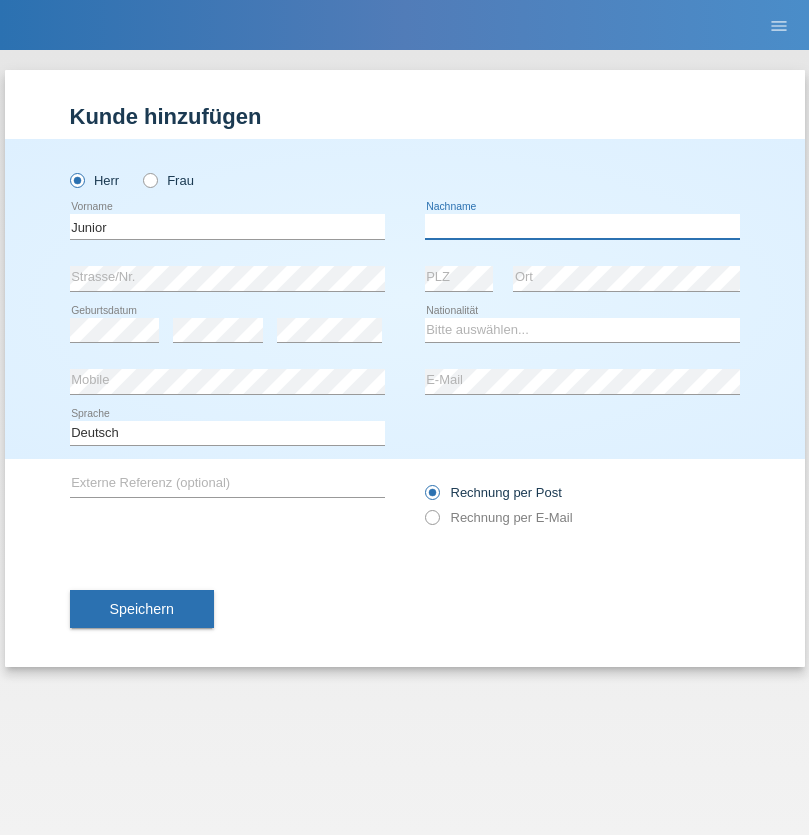 click at bounding box center [582, 226] 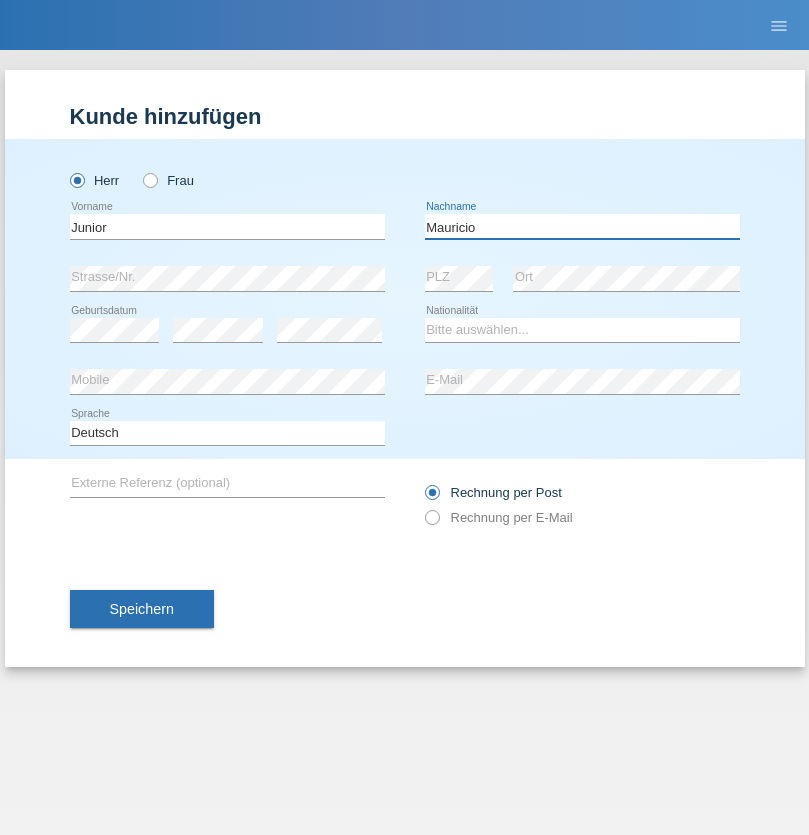 type on "Mauricio" 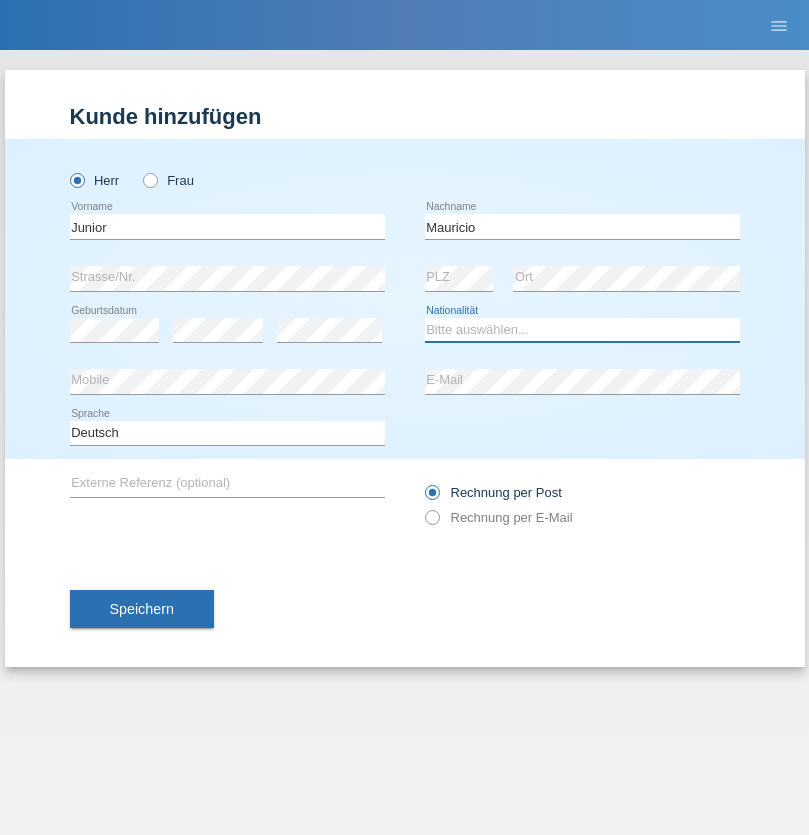 select on "CH" 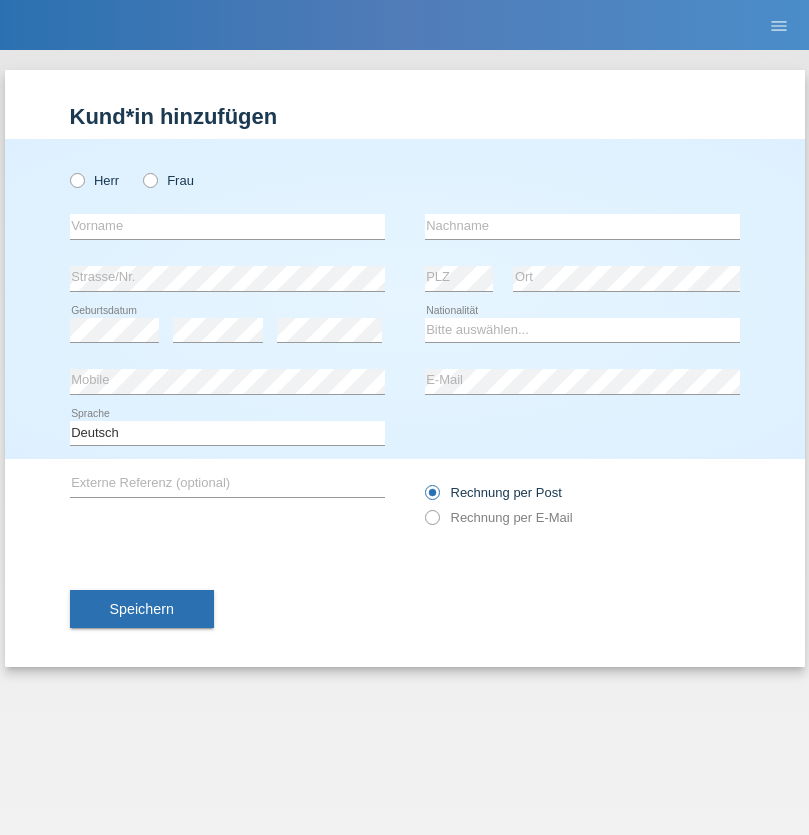 scroll, scrollTop: 0, scrollLeft: 0, axis: both 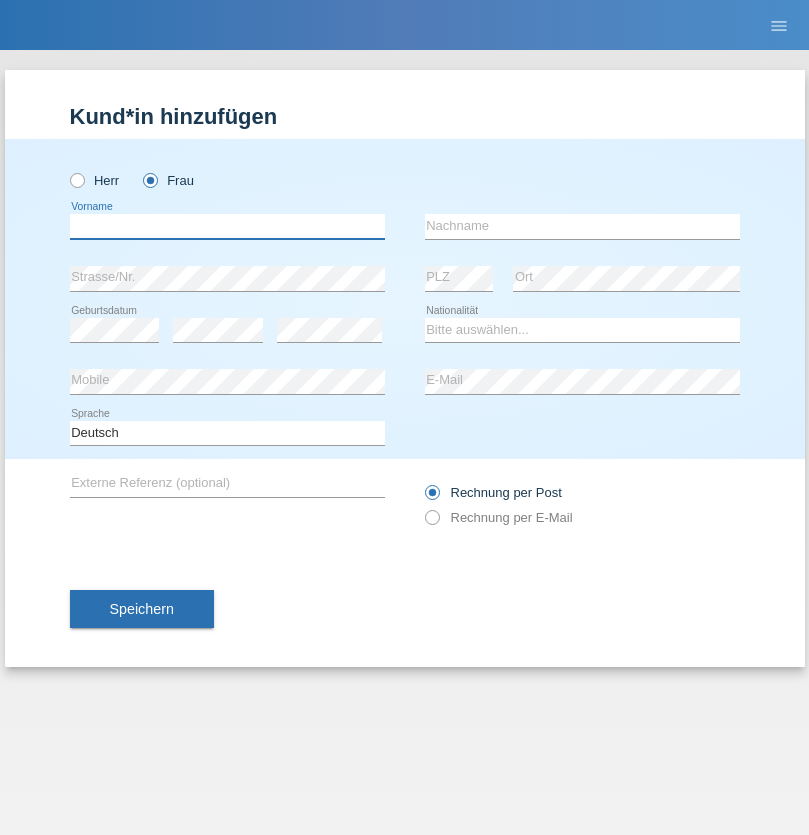 click at bounding box center (227, 226) 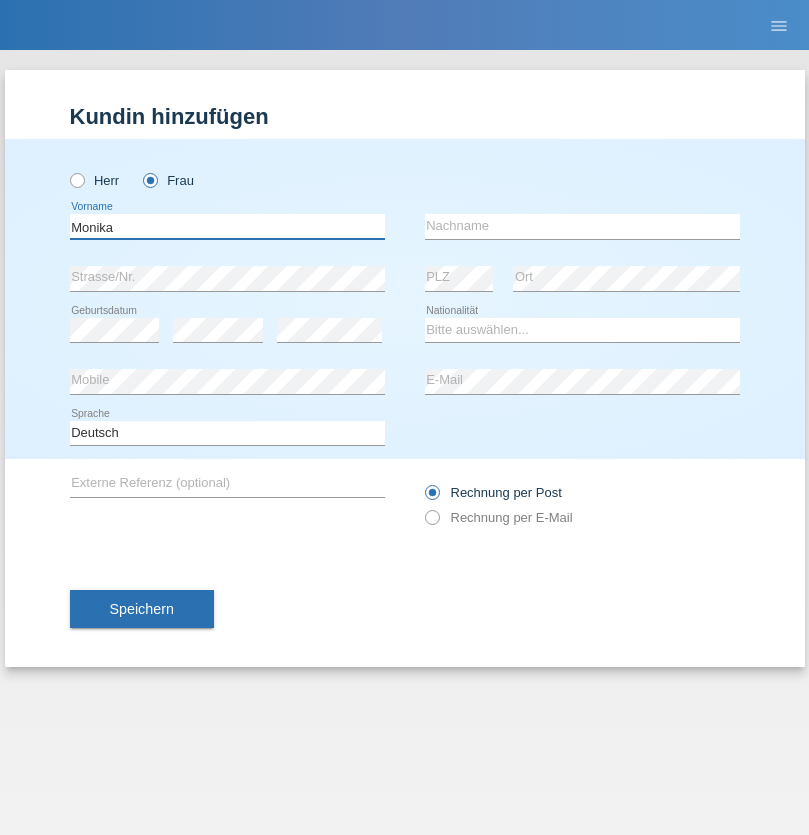 type on "Monika" 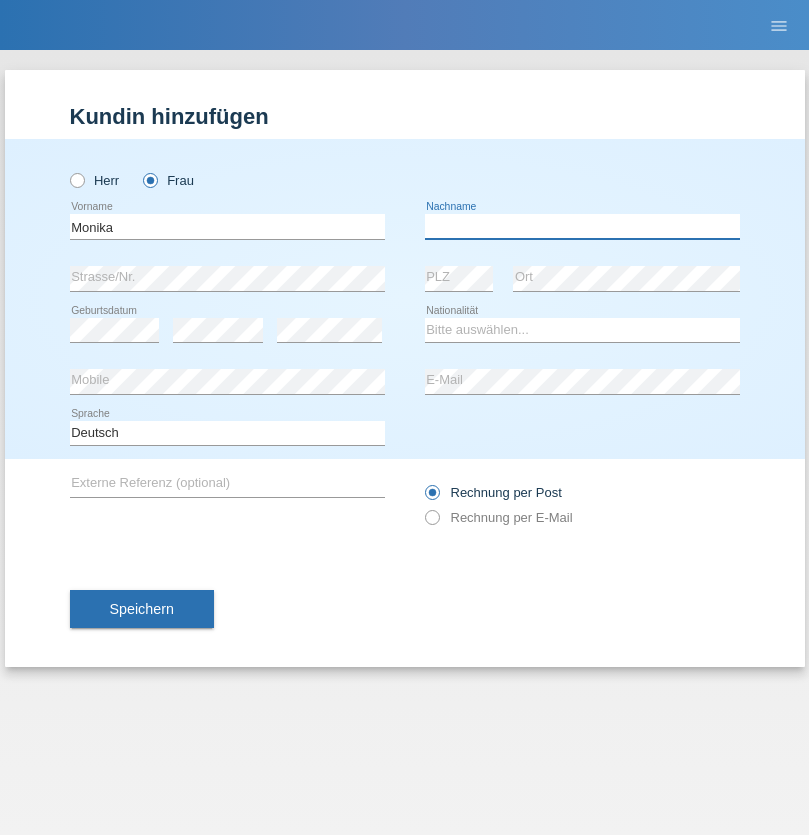 click at bounding box center [582, 226] 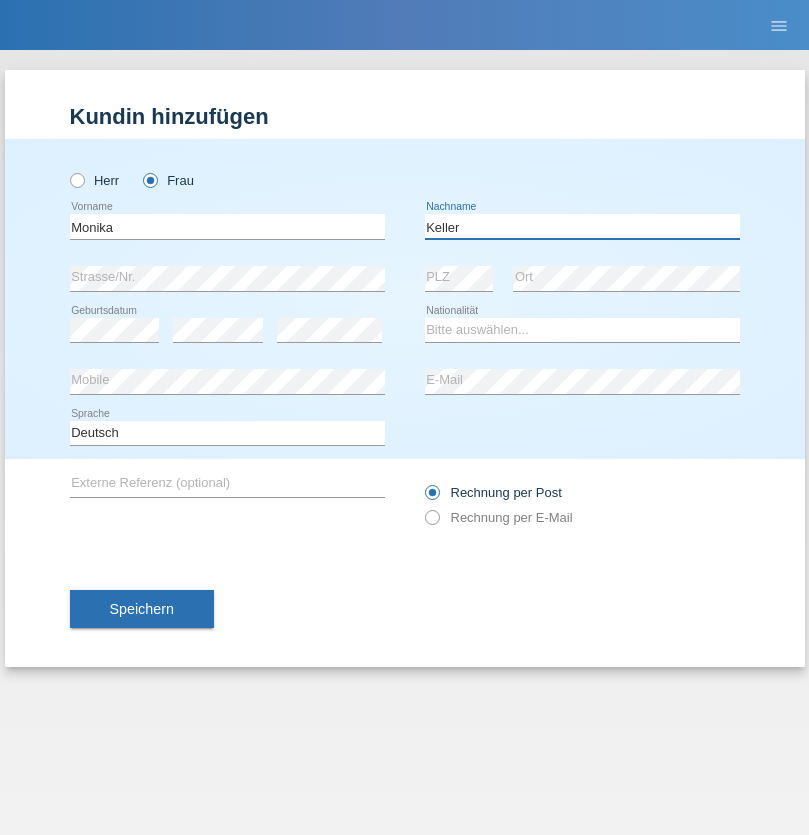 type on "Keller" 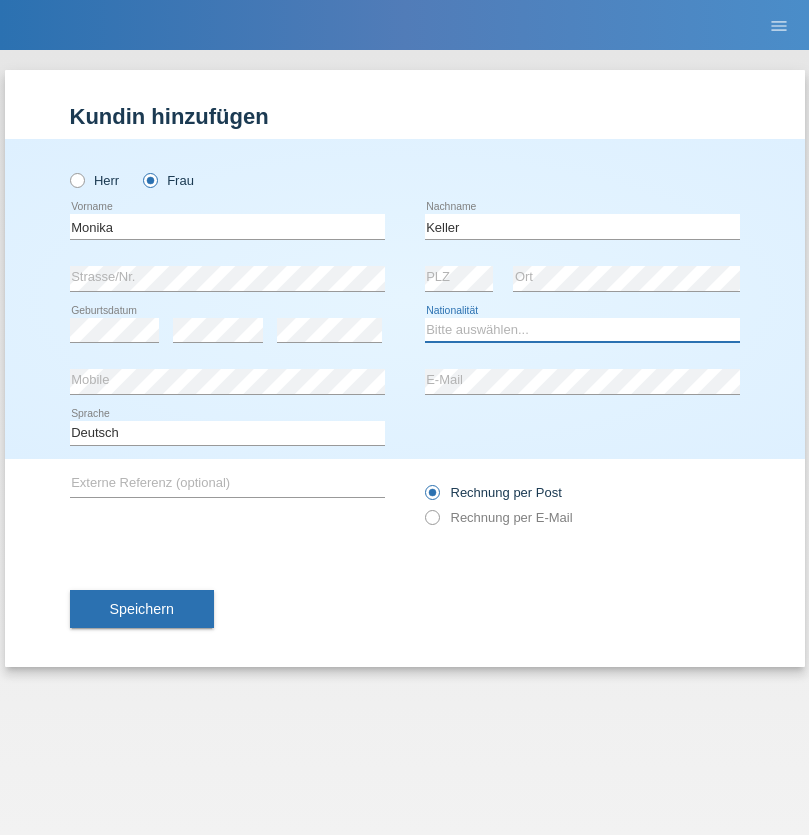 select on "CH" 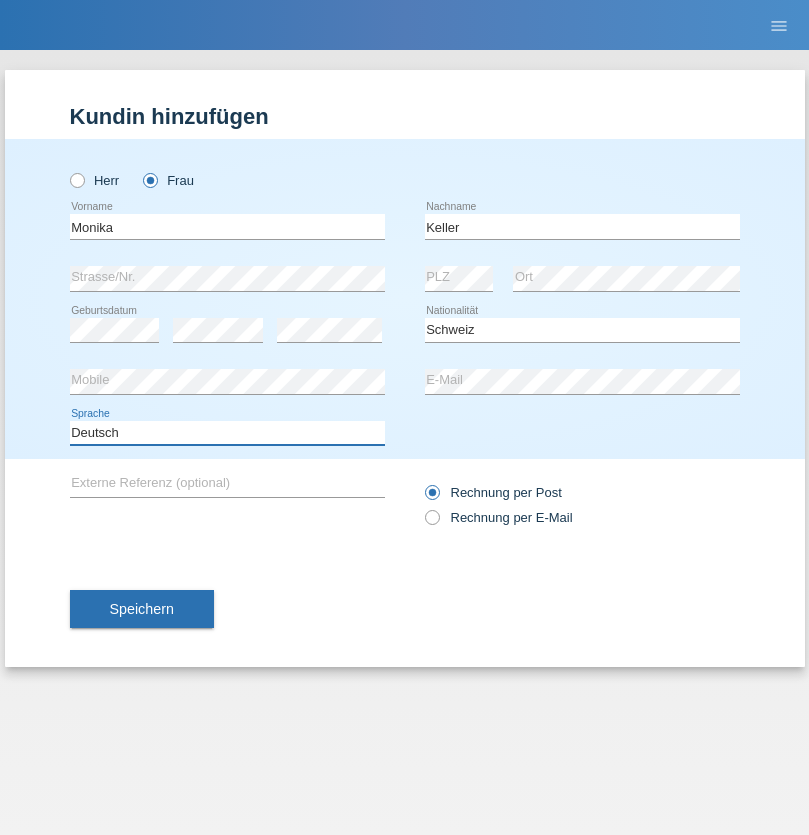 select on "en" 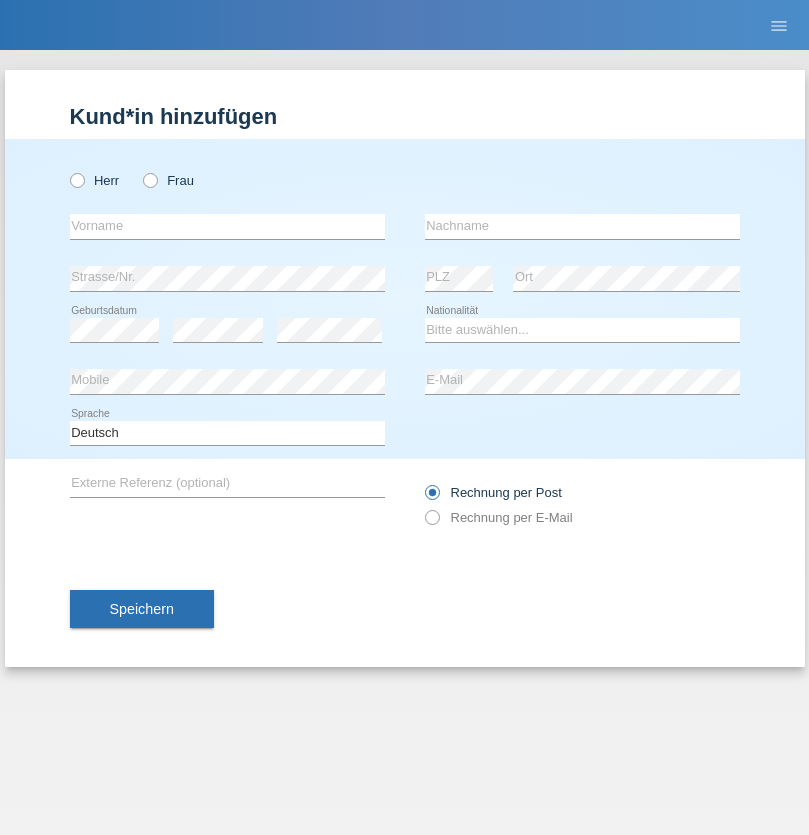 scroll, scrollTop: 0, scrollLeft: 0, axis: both 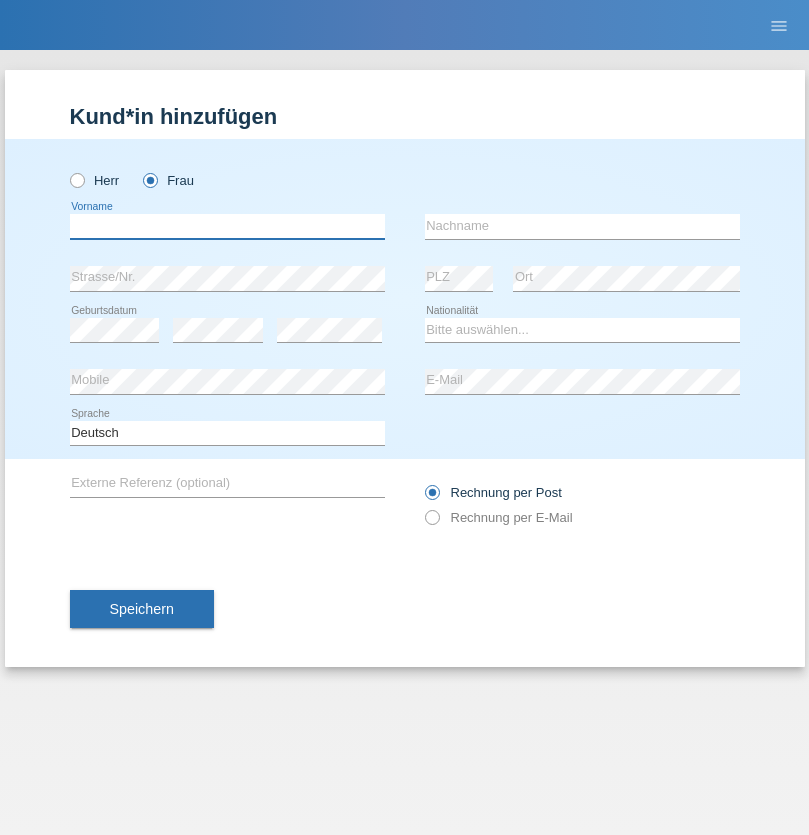 click at bounding box center (227, 226) 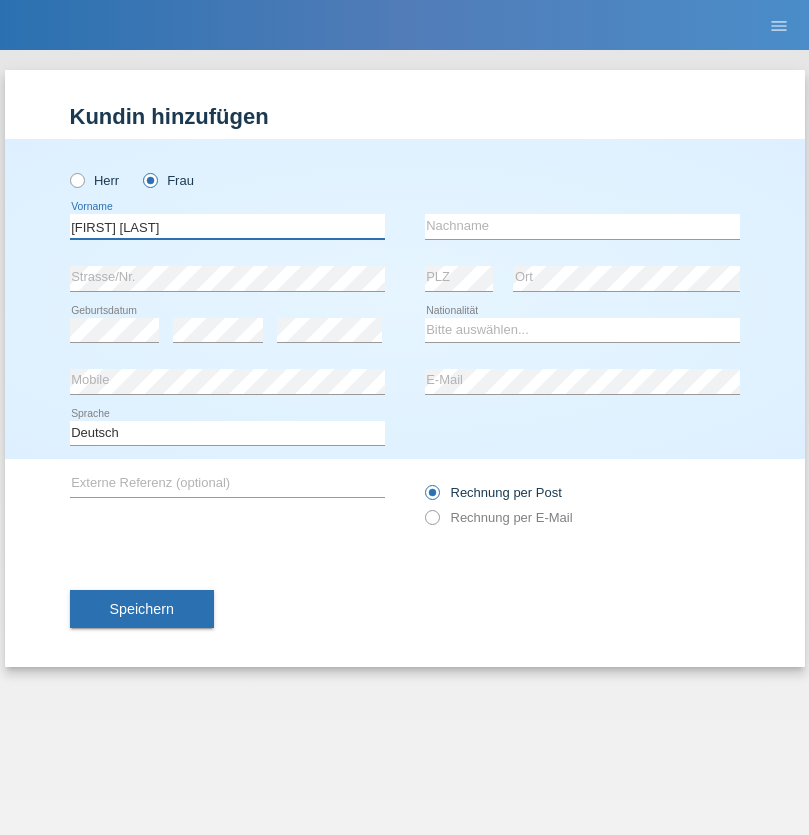 type on "[FIRST] [LAST]" 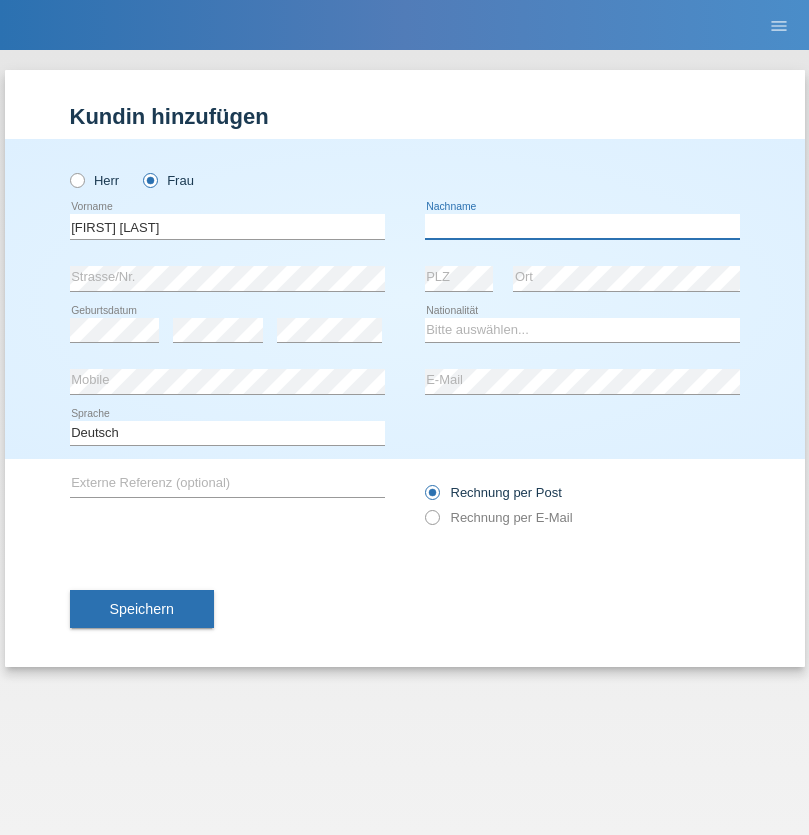 click at bounding box center (582, 226) 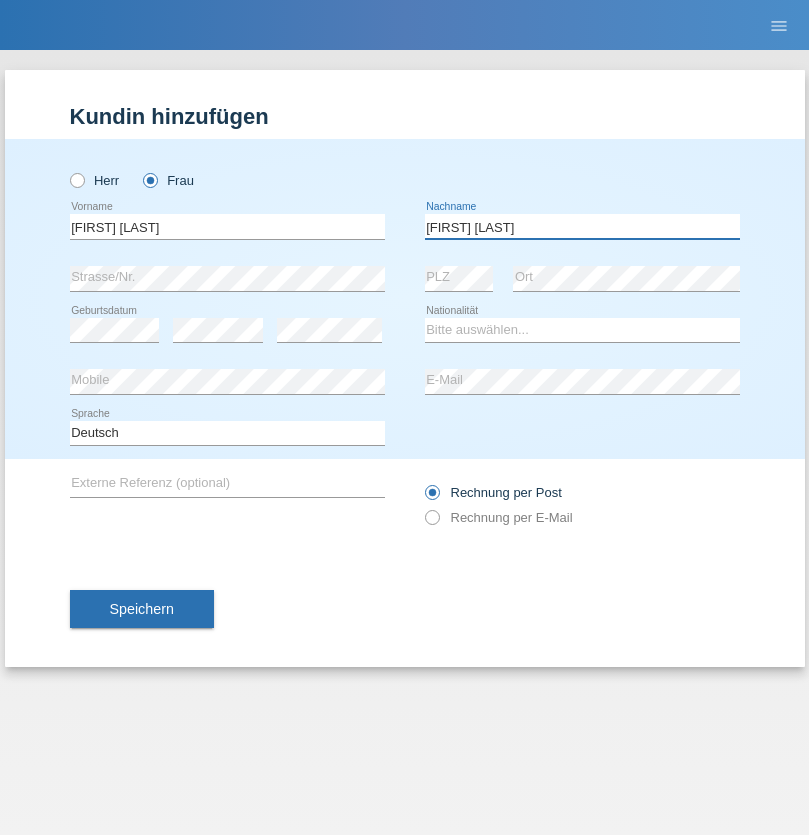 type on "Knusel Campillo" 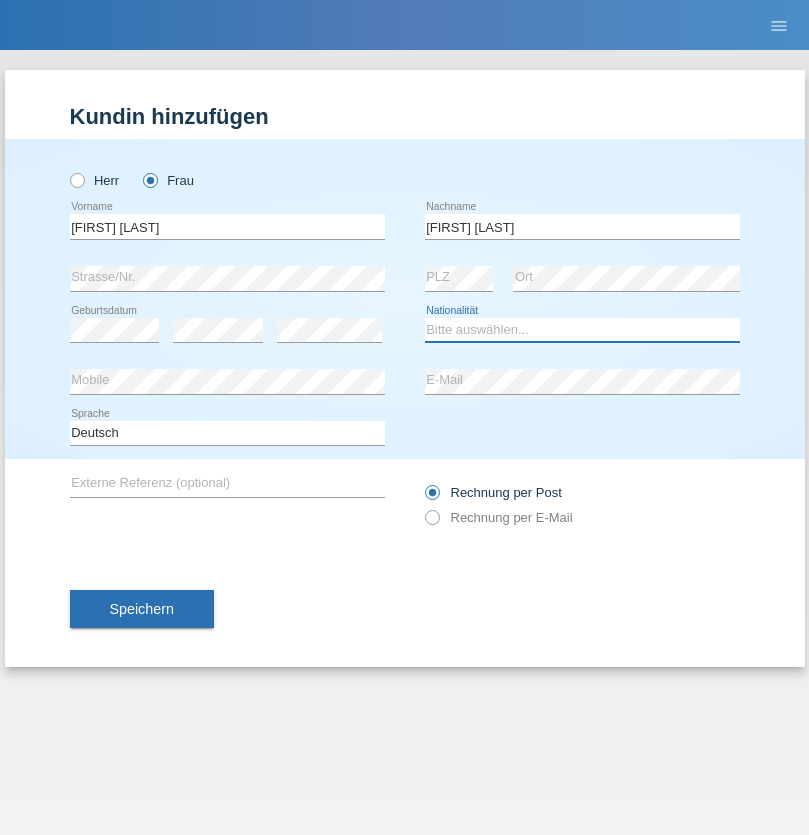 select on "CH" 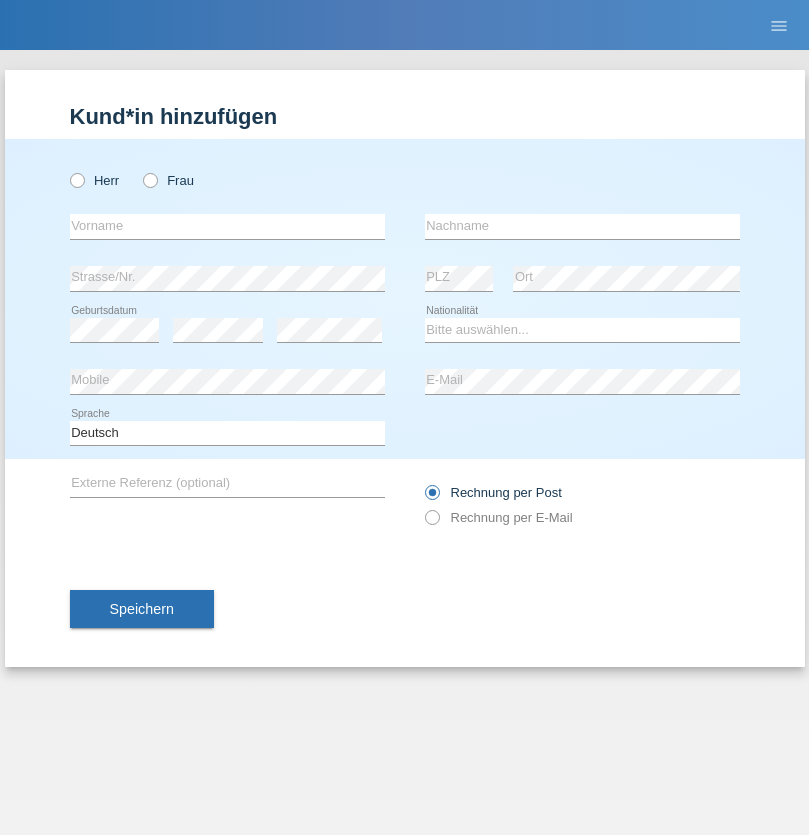 scroll, scrollTop: 0, scrollLeft: 0, axis: both 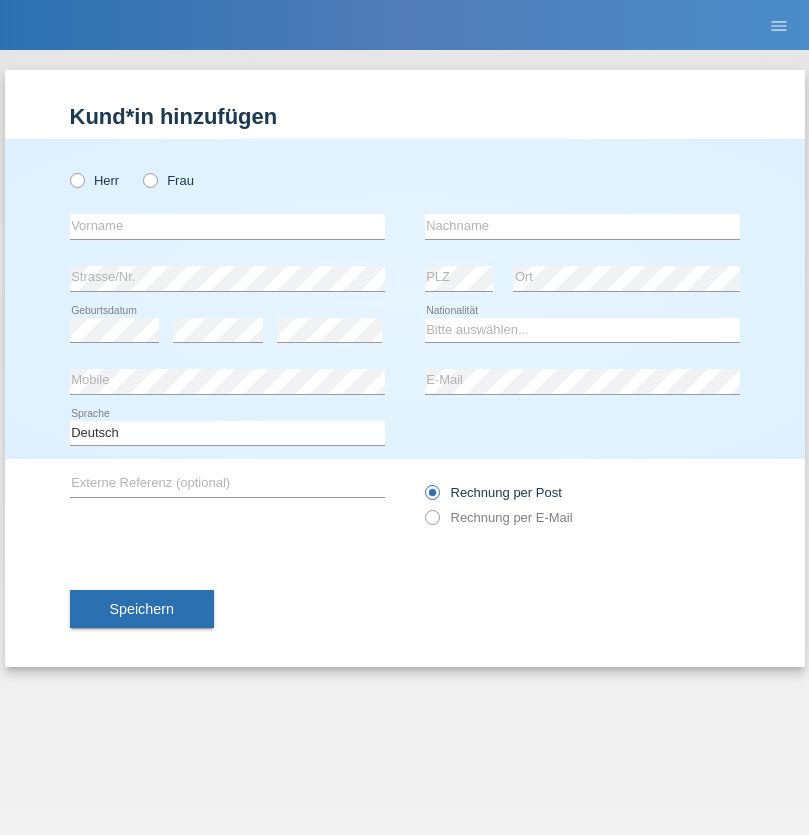 radio on "true" 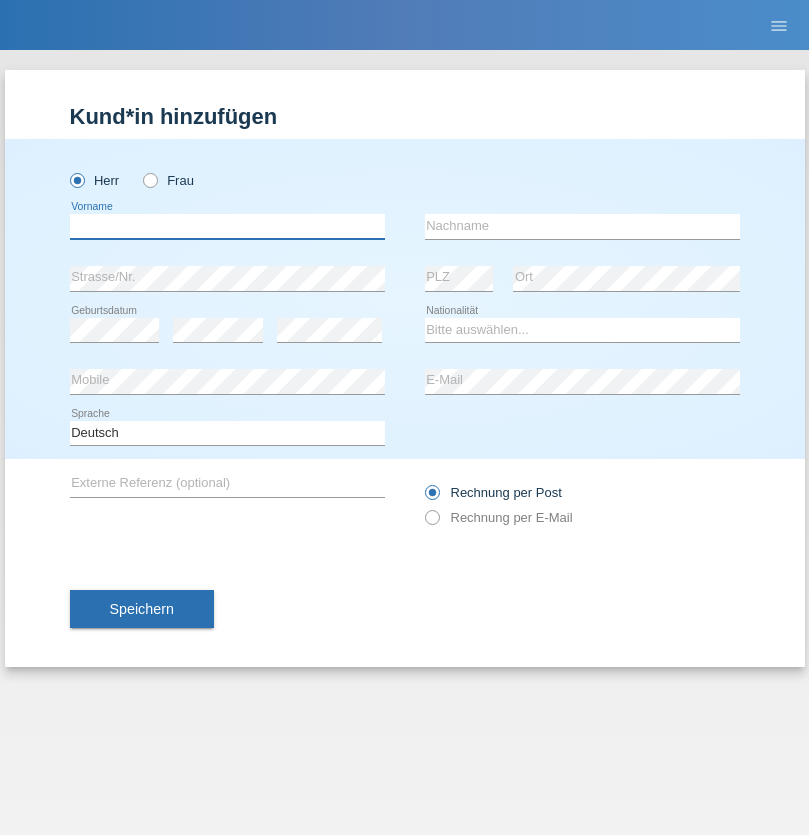 click at bounding box center (227, 226) 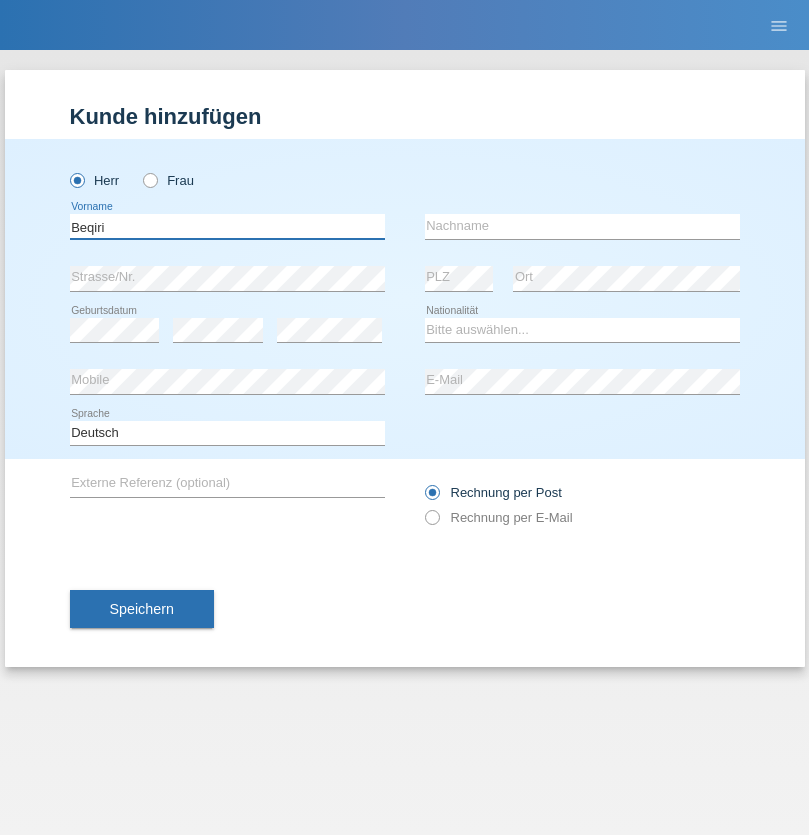 type on "Beqiri" 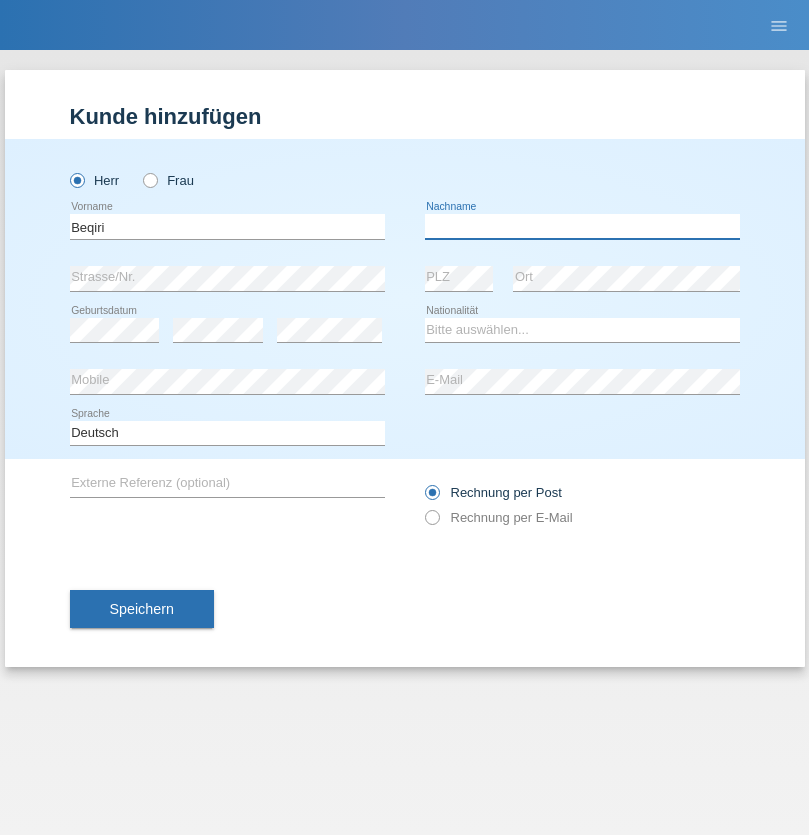 click at bounding box center [582, 226] 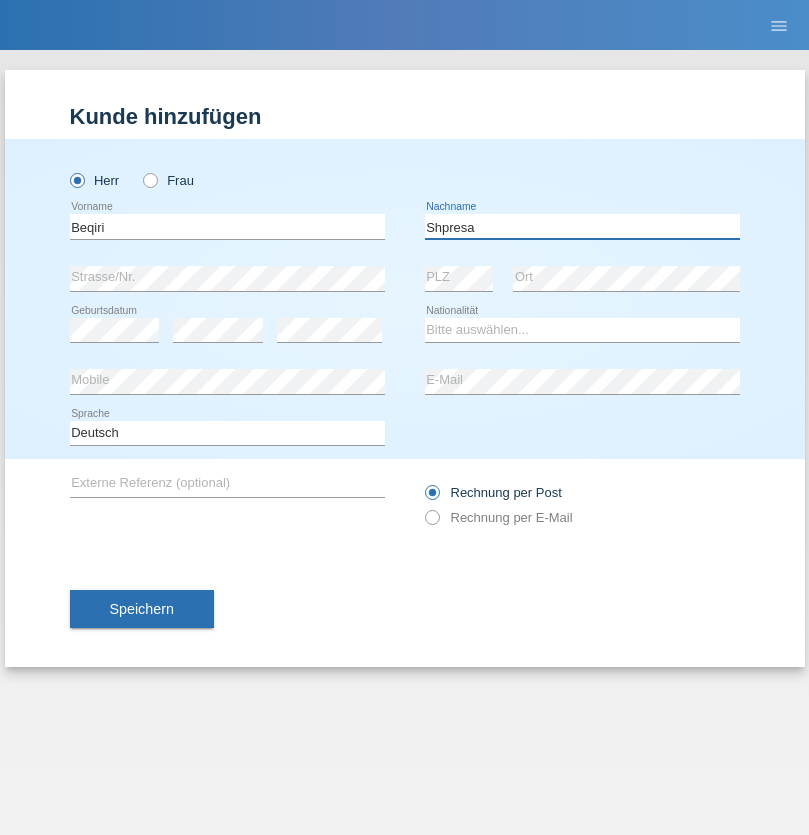 type on "Shpresa" 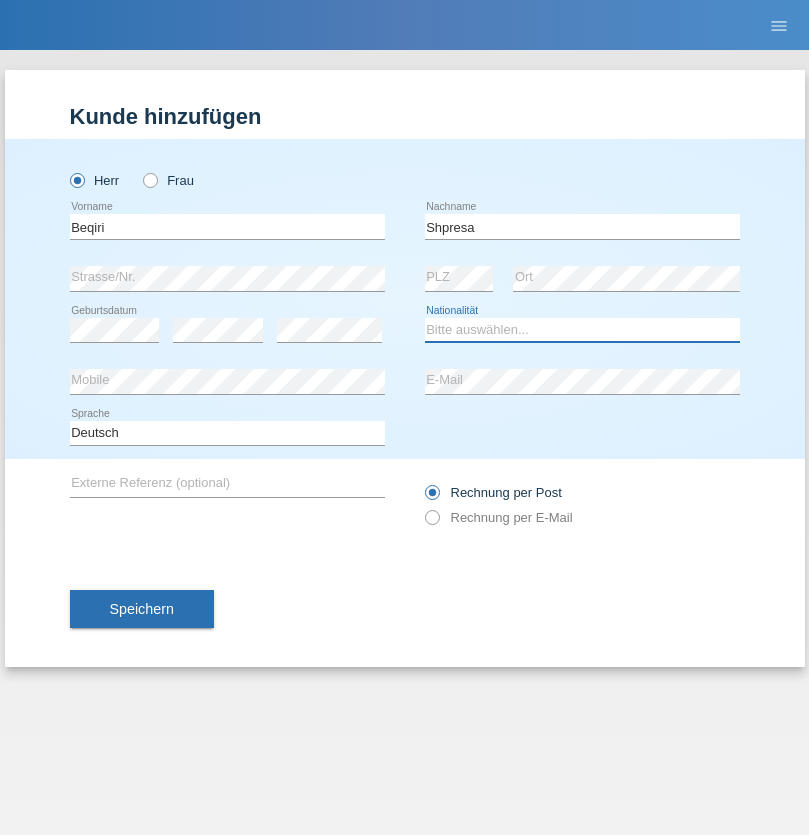 select on "XK" 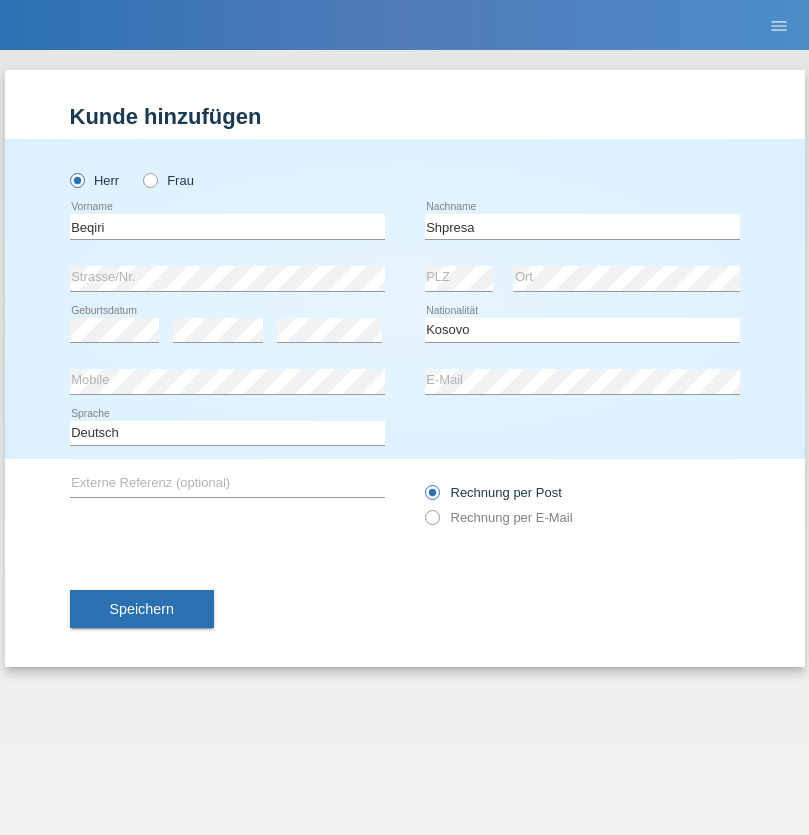select on "C" 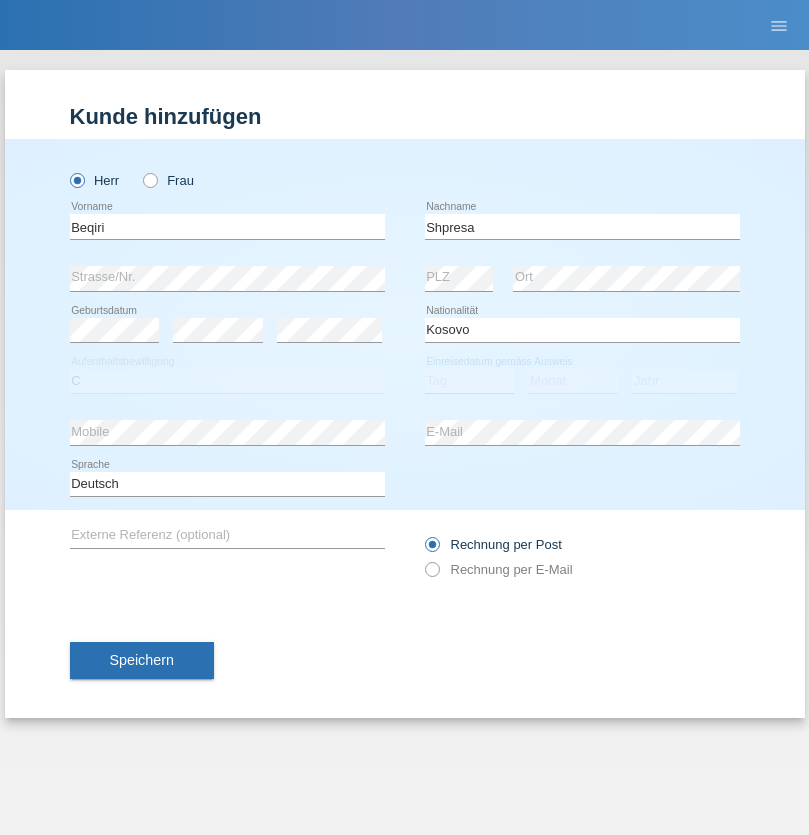 select on "08" 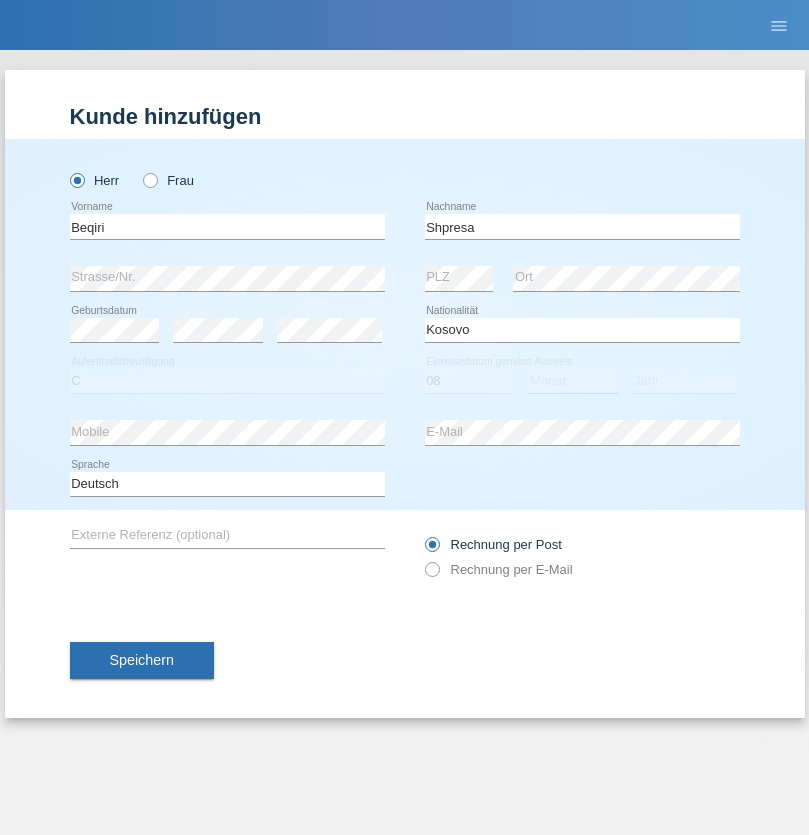 select on "02" 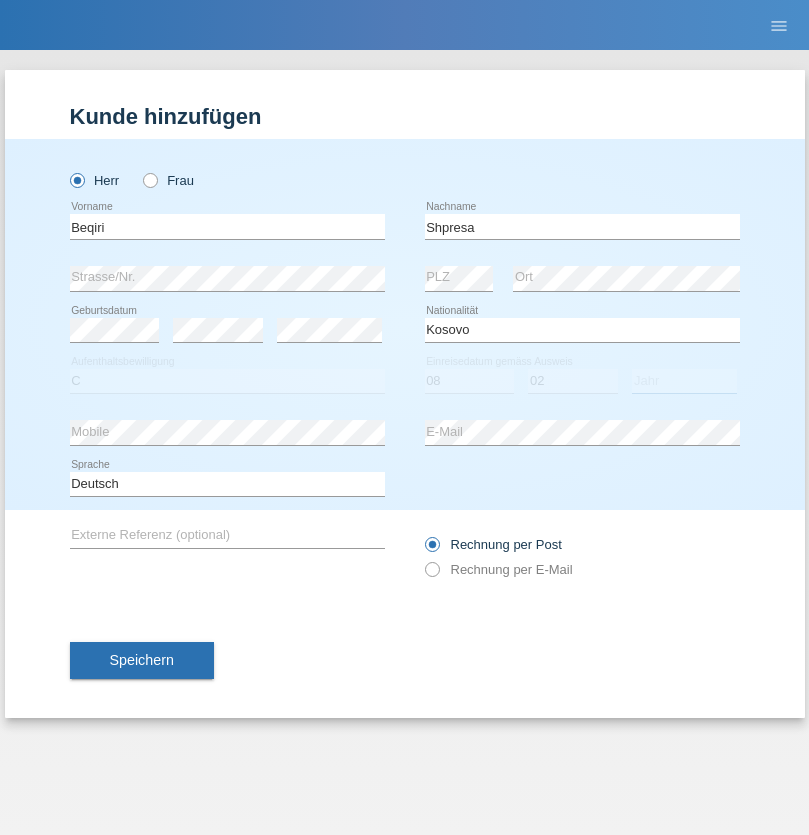 select on "1979" 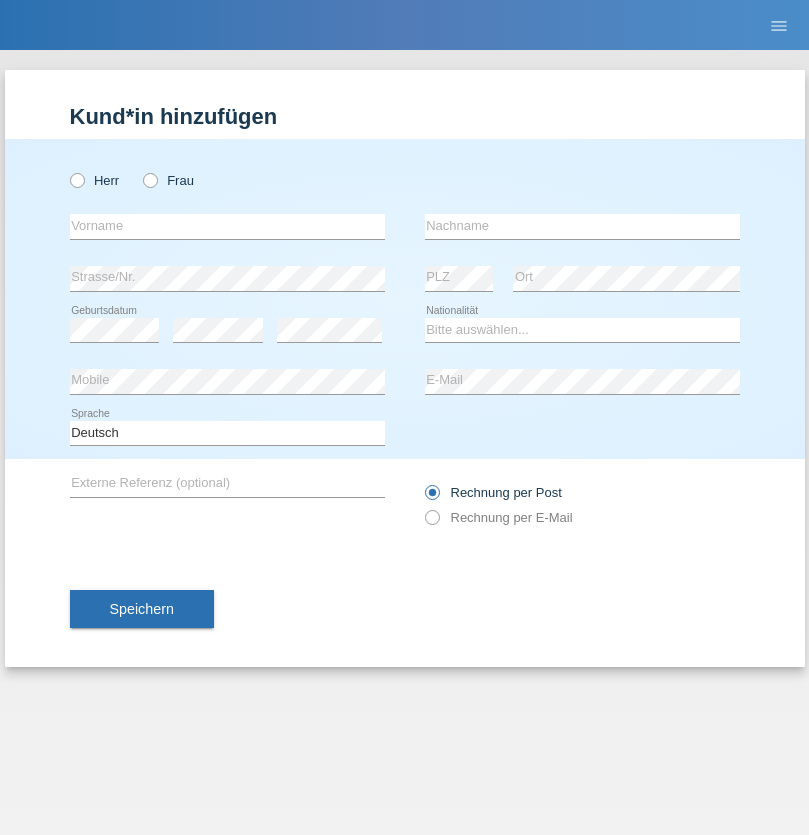 scroll, scrollTop: 0, scrollLeft: 0, axis: both 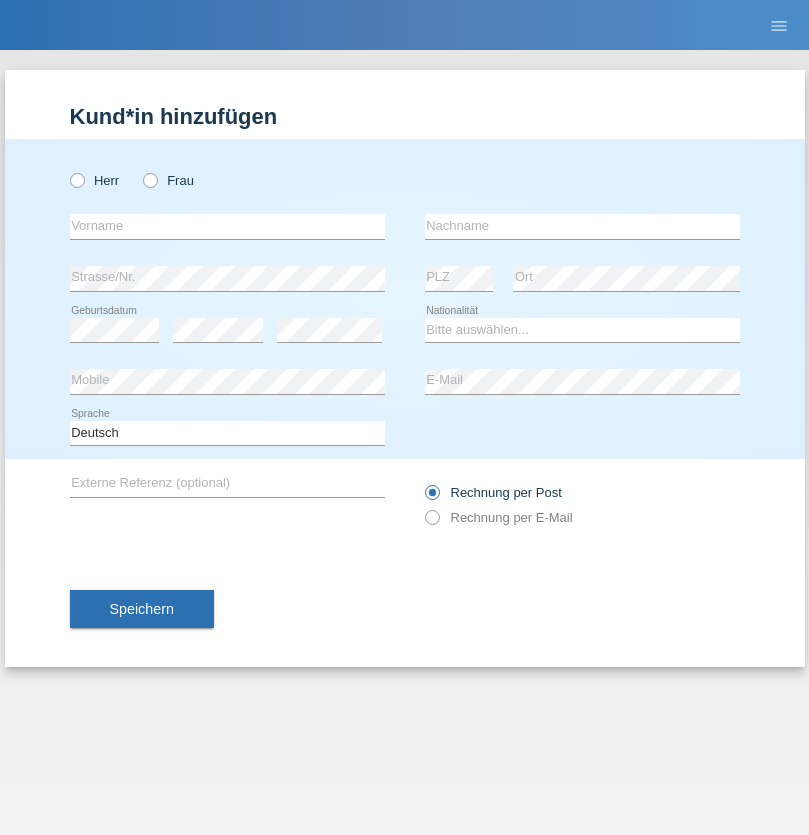 radio on "true" 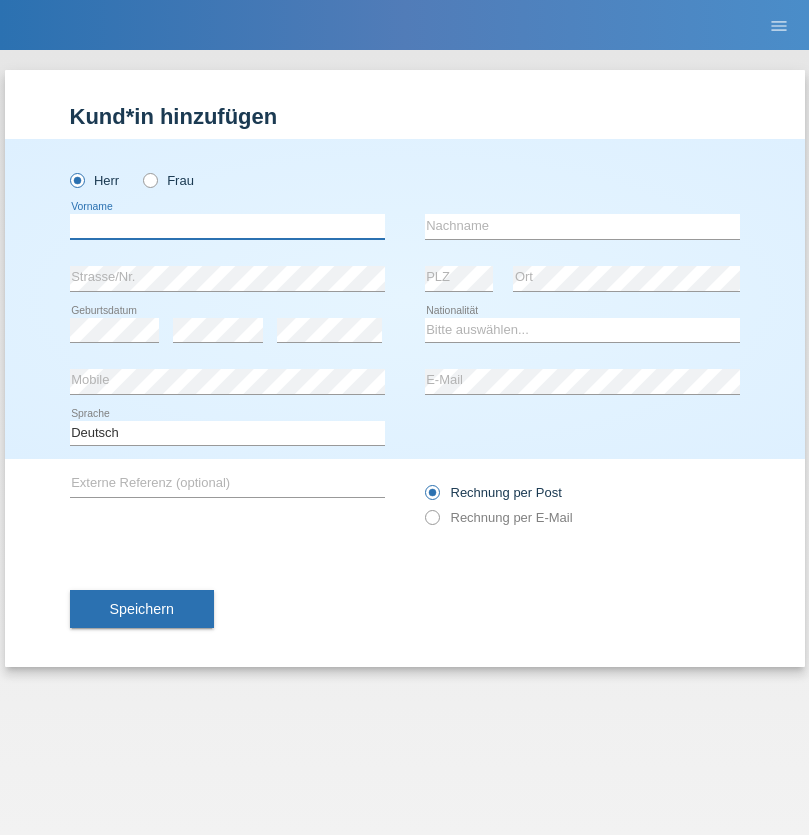 click at bounding box center [227, 226] 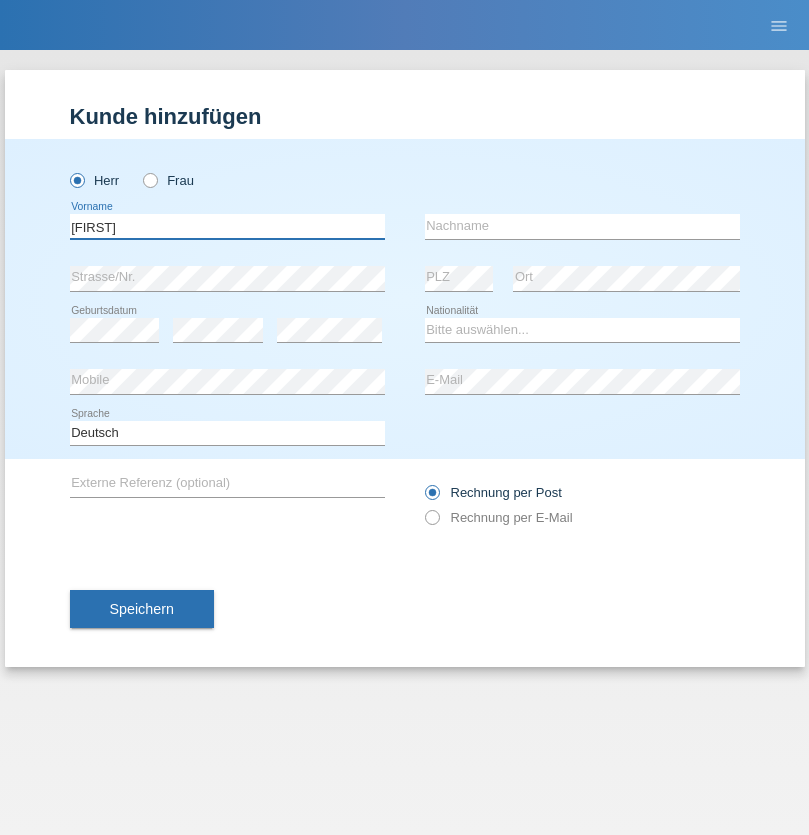 type on "[FIRST]" 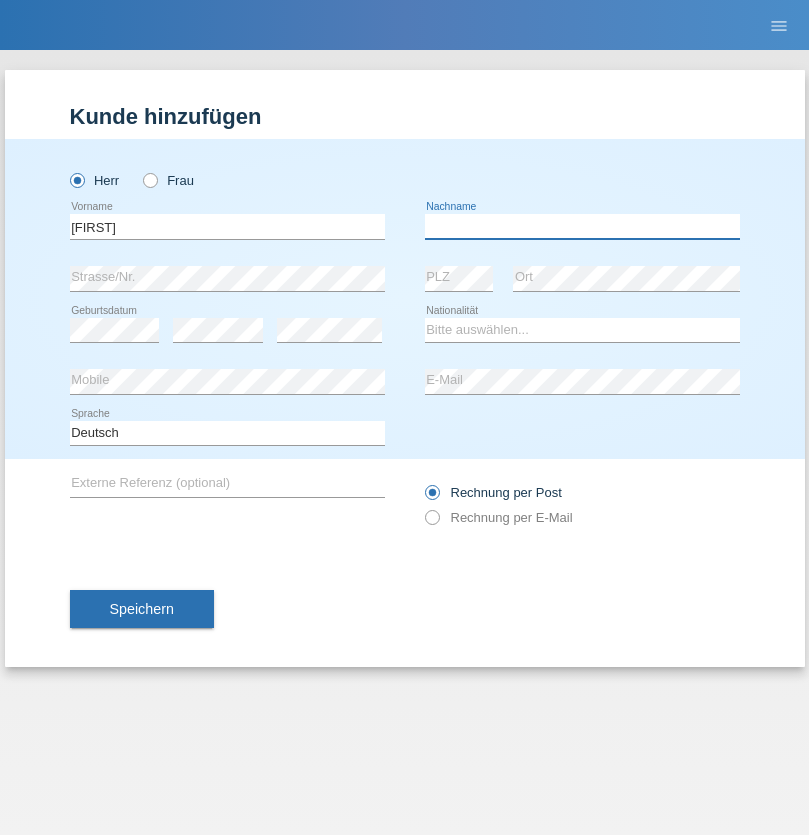 click at bounding box center [582, 226] 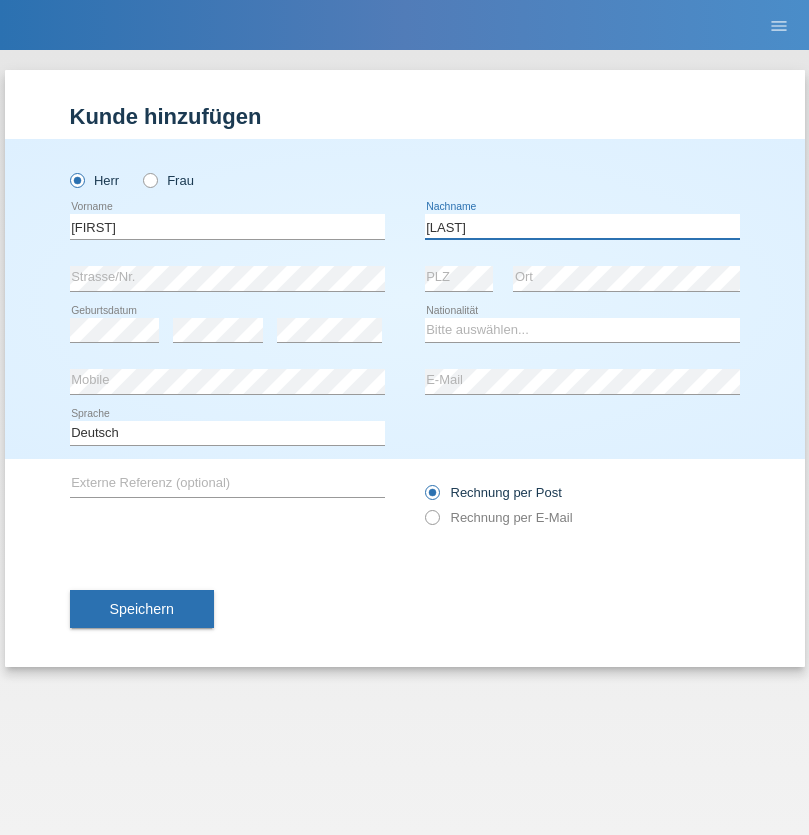 type on "[LAST]" 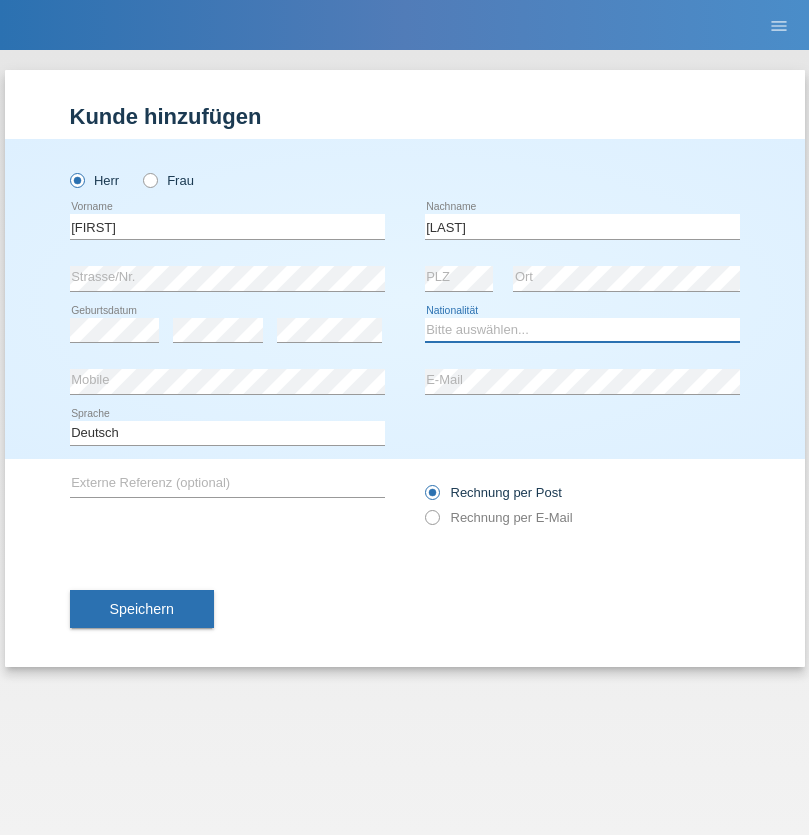 select on "CH" 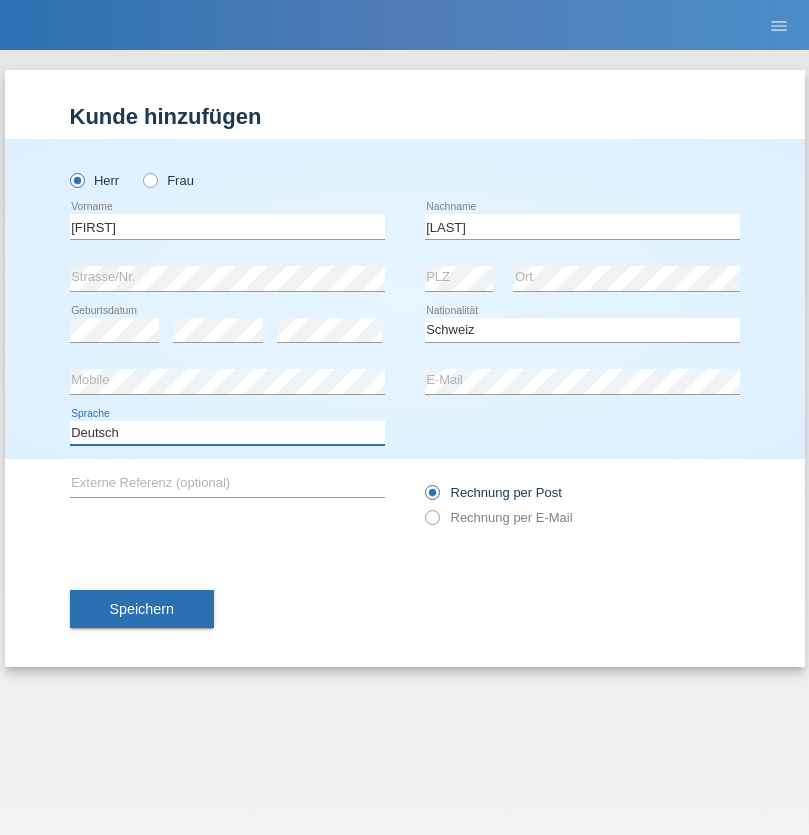 select on "en" 